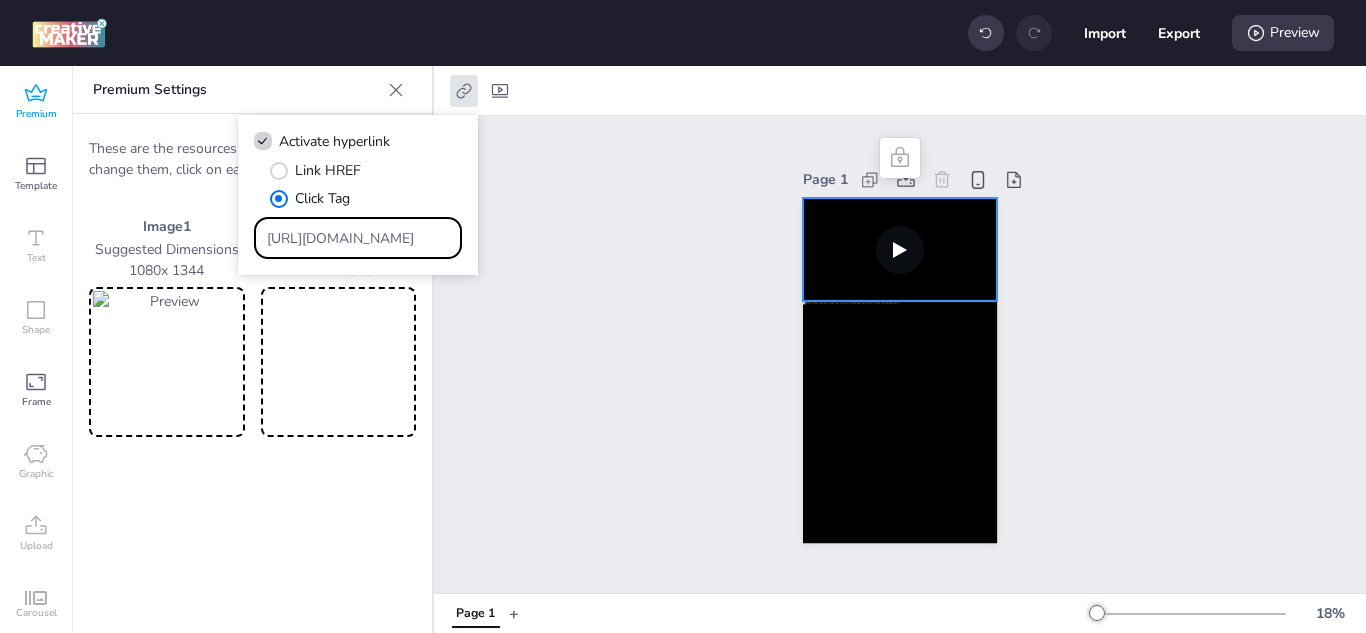 scroll, scrollTop: 0, scrollLeft: 0, axis: both 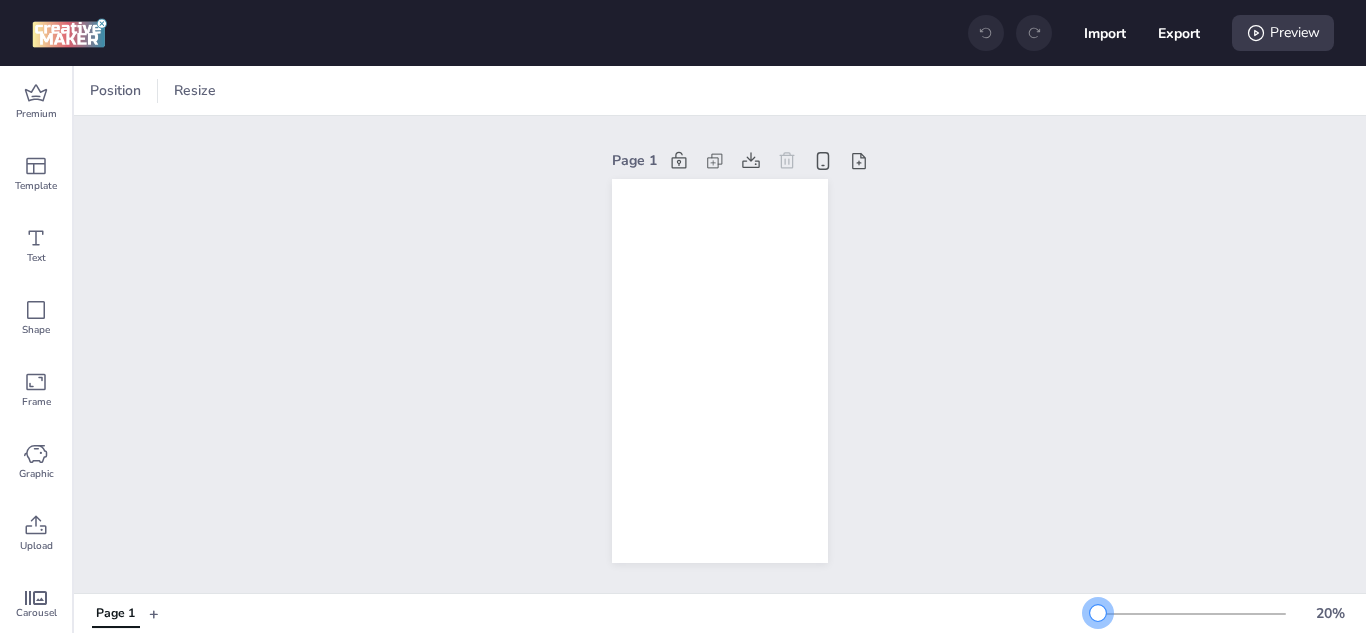 drag, startPoint x: 1116, startPoint y: 614, endPoint x: 1083, endPoint y: 612, distance: 33.06055 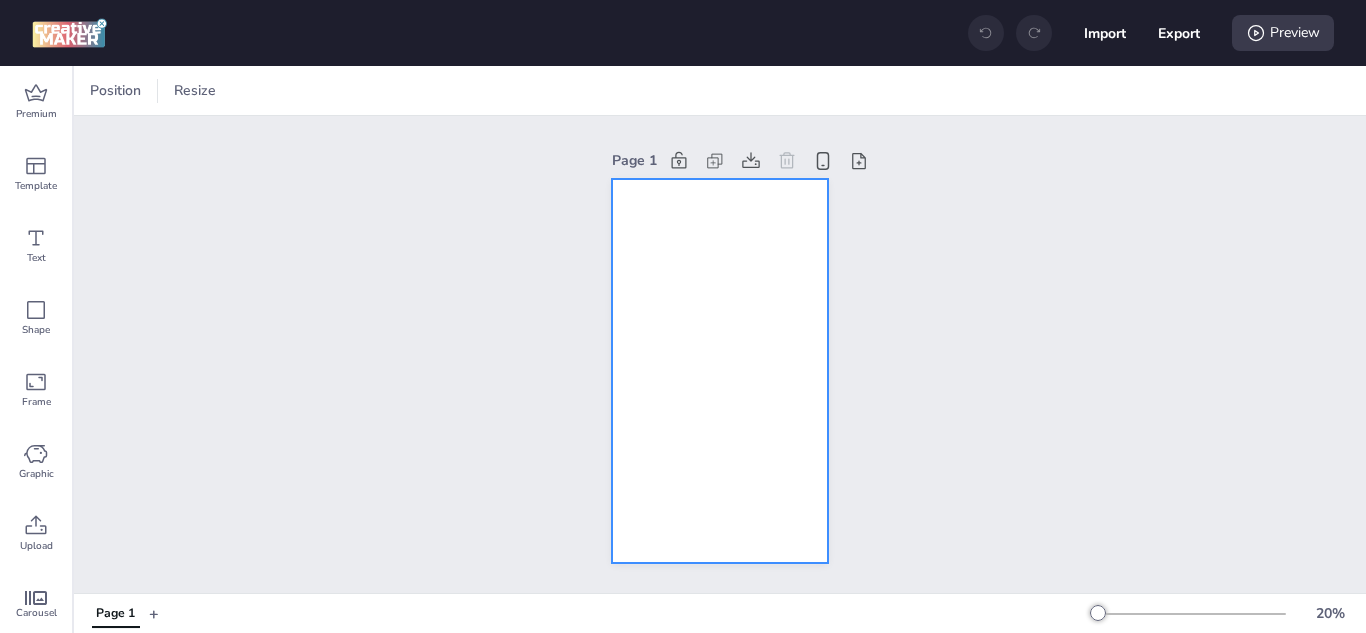 click at bounding box center (720, 371) 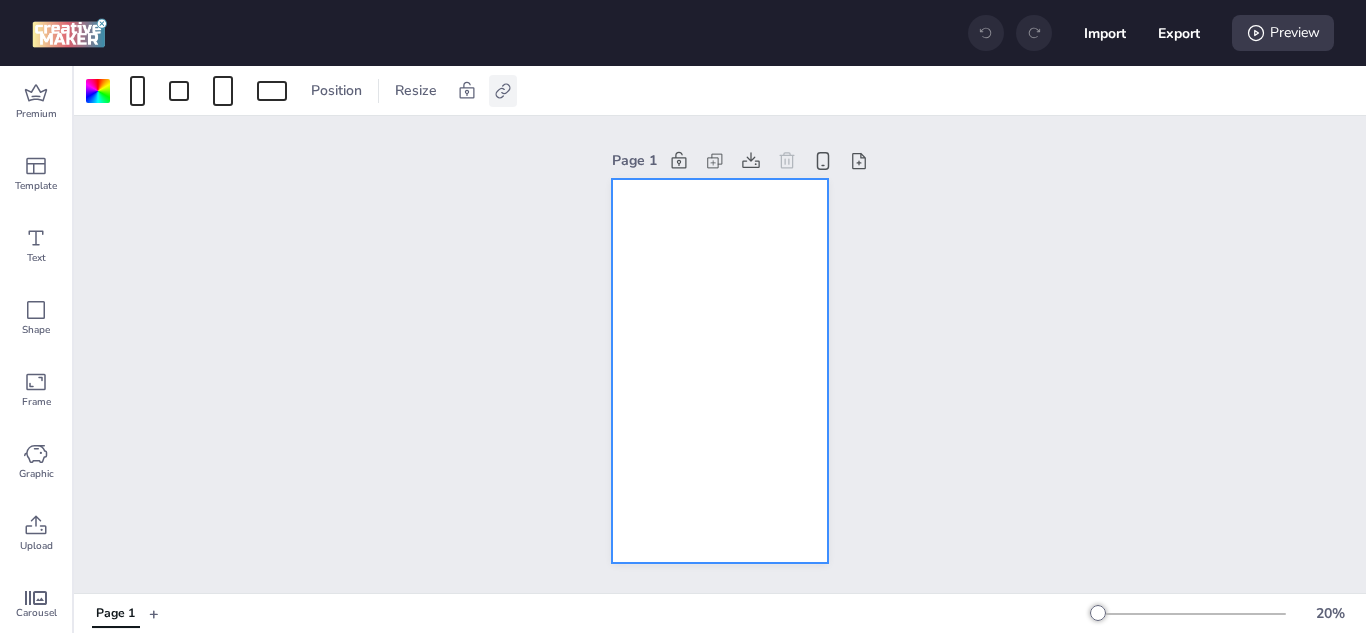 click 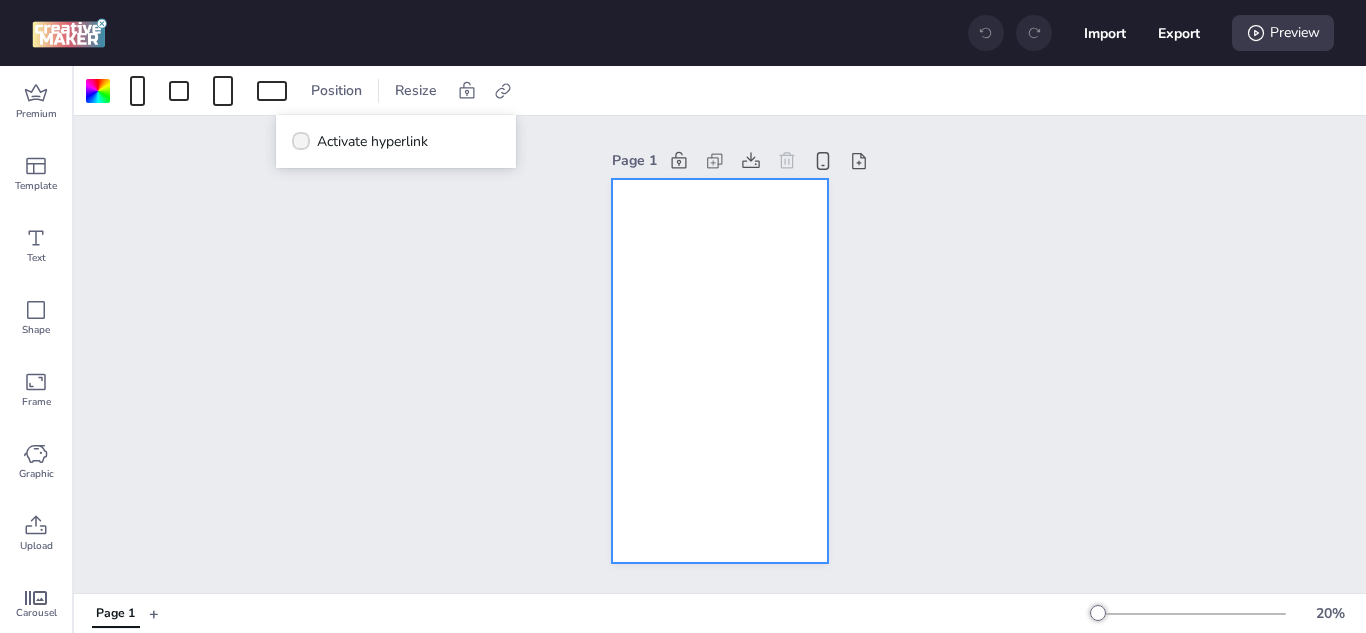 click 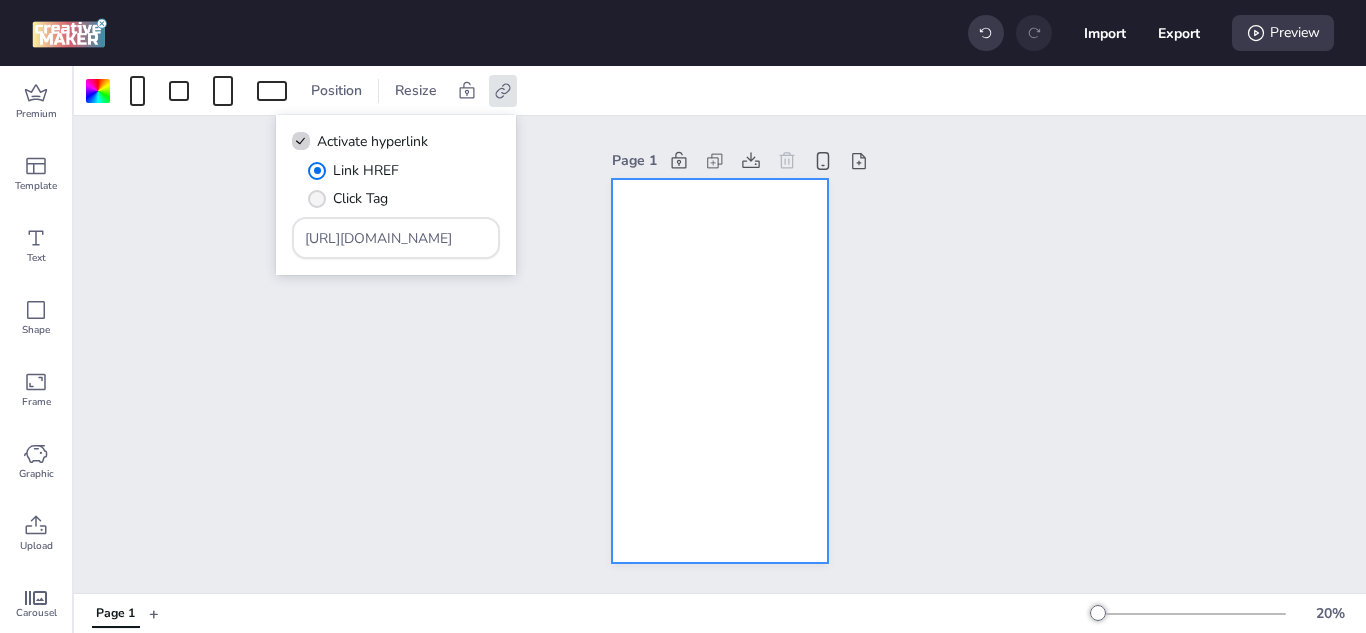 click at bounding box center (317, 199) 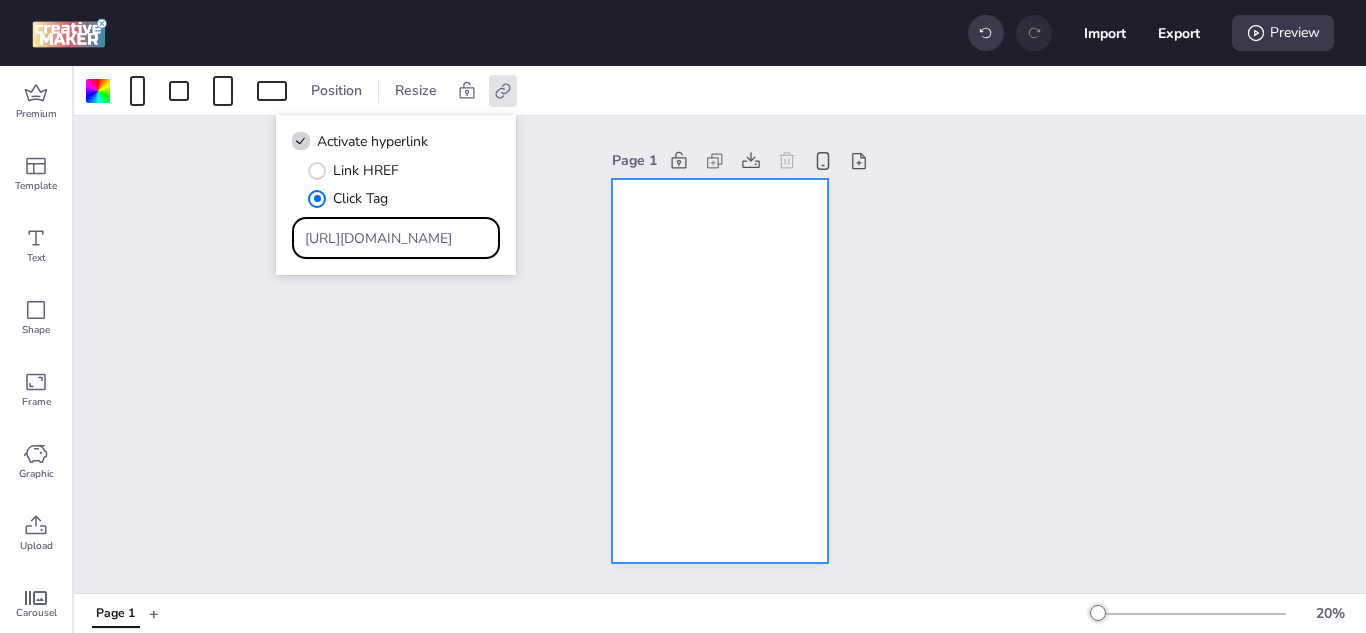 drag, startPoint x: 443, startPoint y: 242, endPoint x: 260, endPoint y: 225, distance: 183.78792 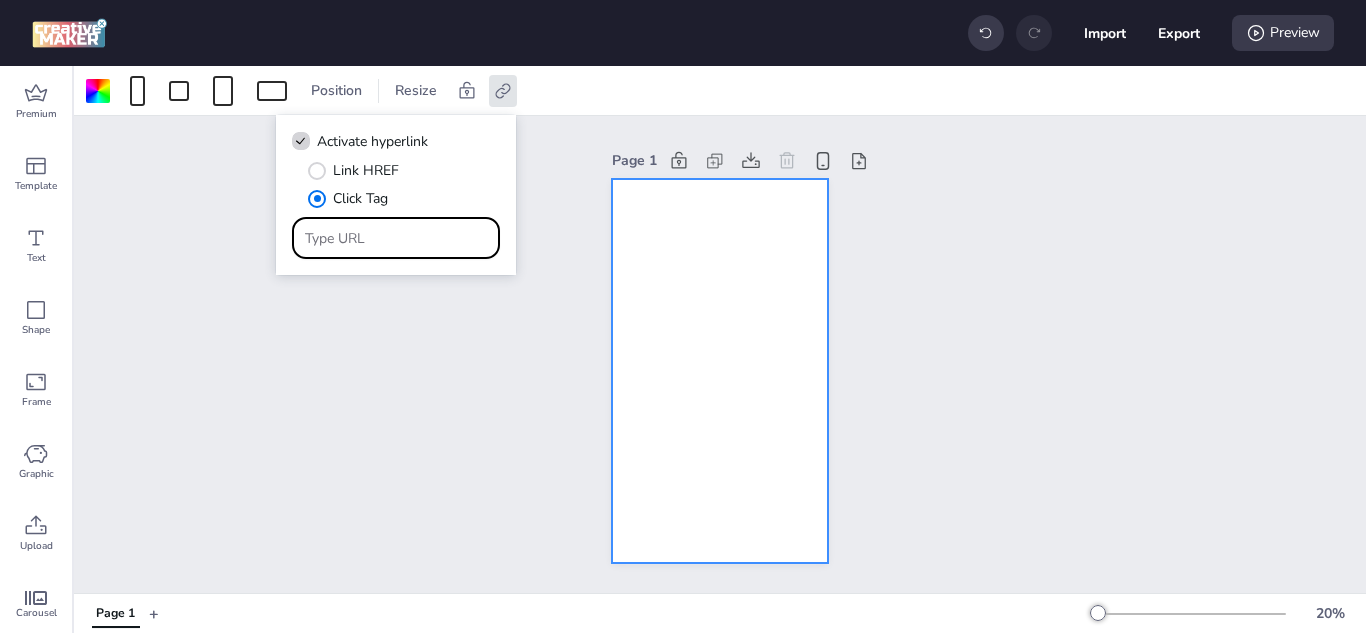 paste on "[URL][DOMAIN_NAME]" 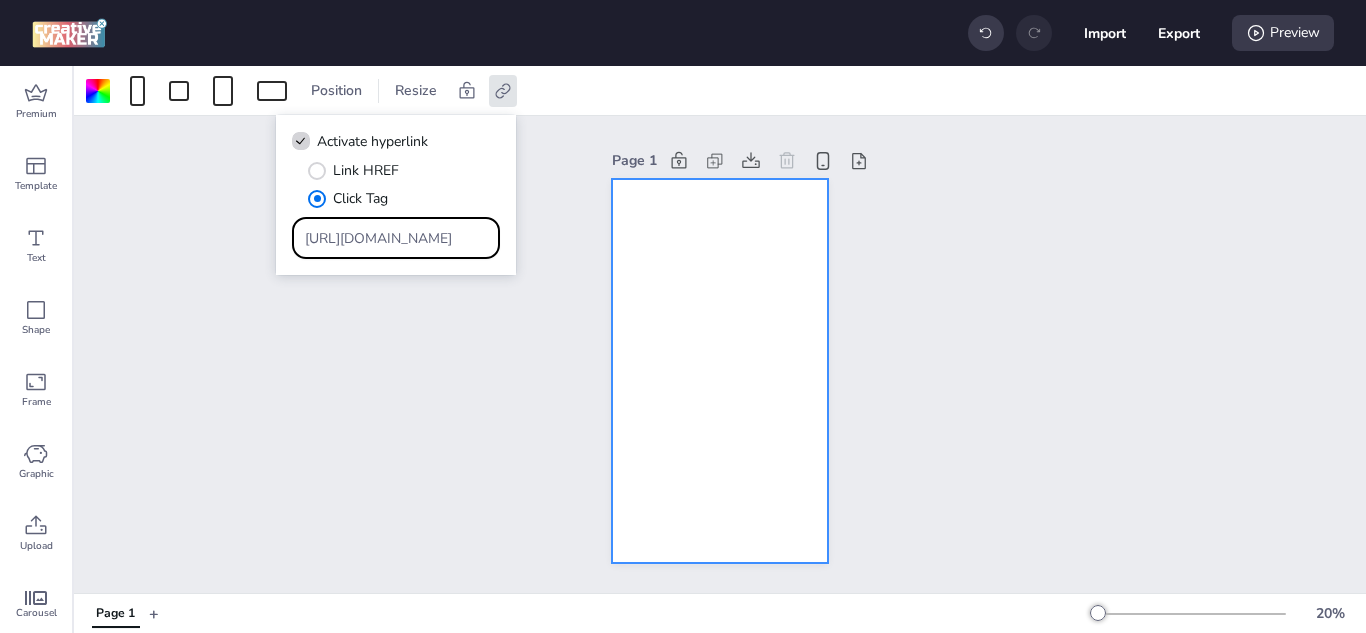 scroll, scrollTop: 0, scrollLeft: 1893, axis: horizontal 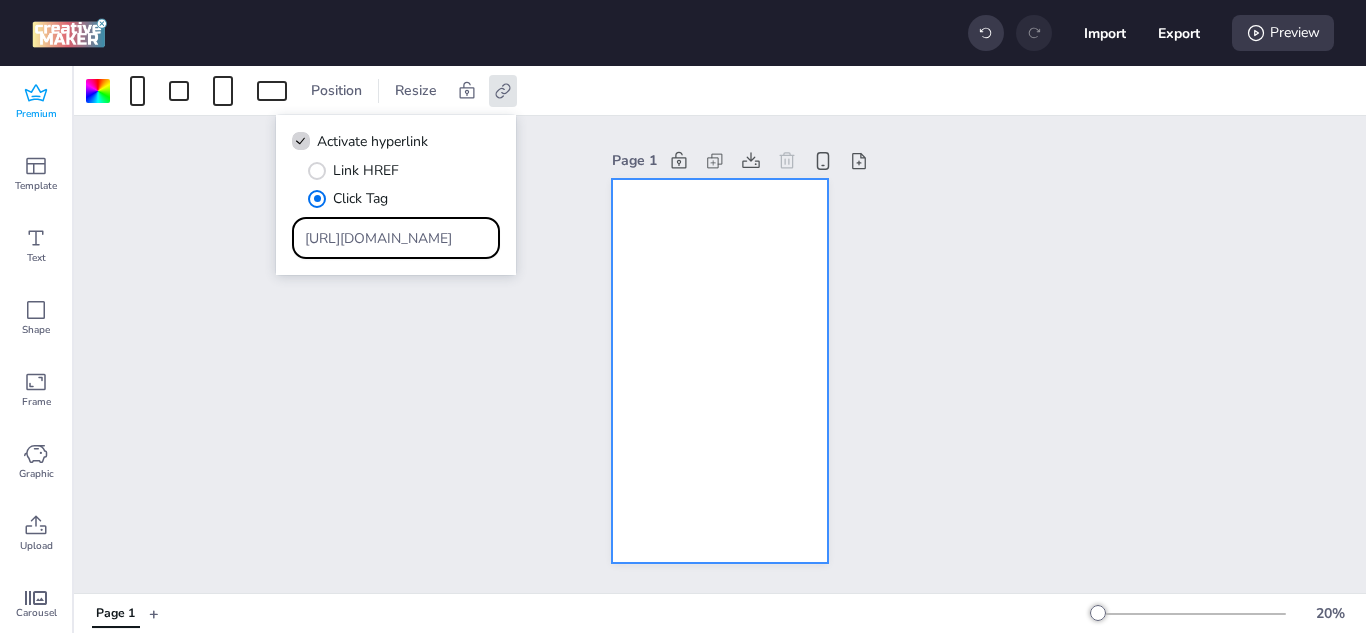 click 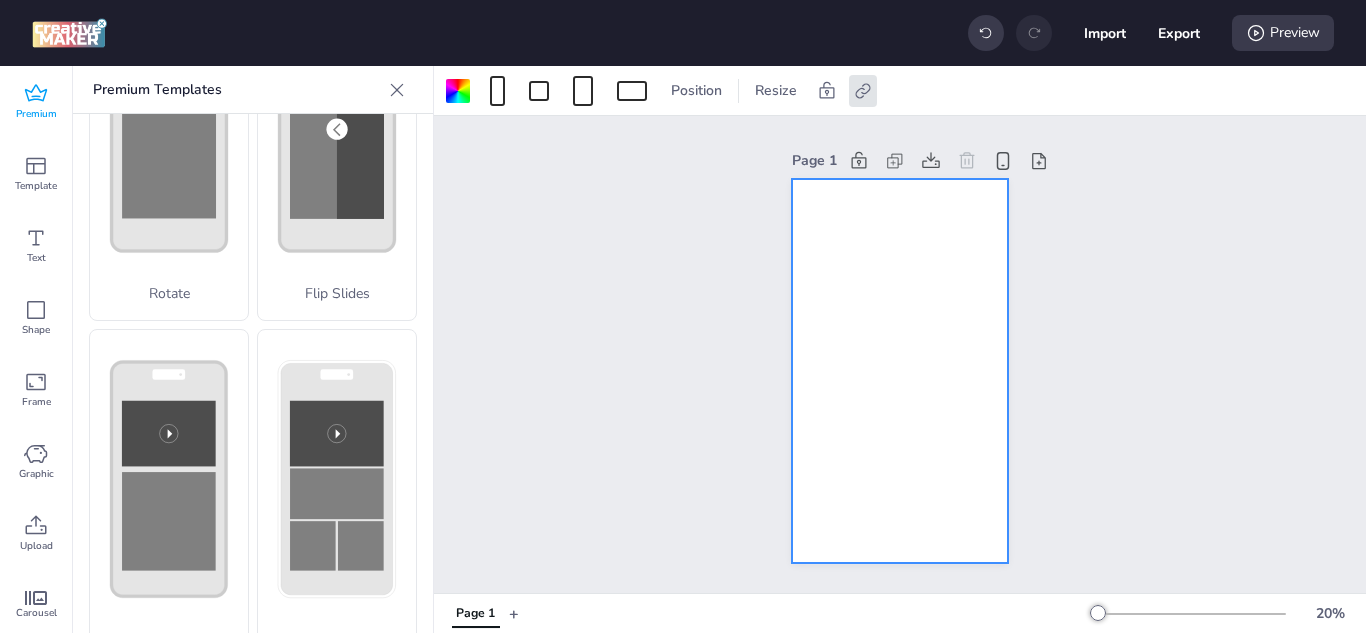 scroll, scrollTop: 500, scrollLeft: 0, axis: vertical 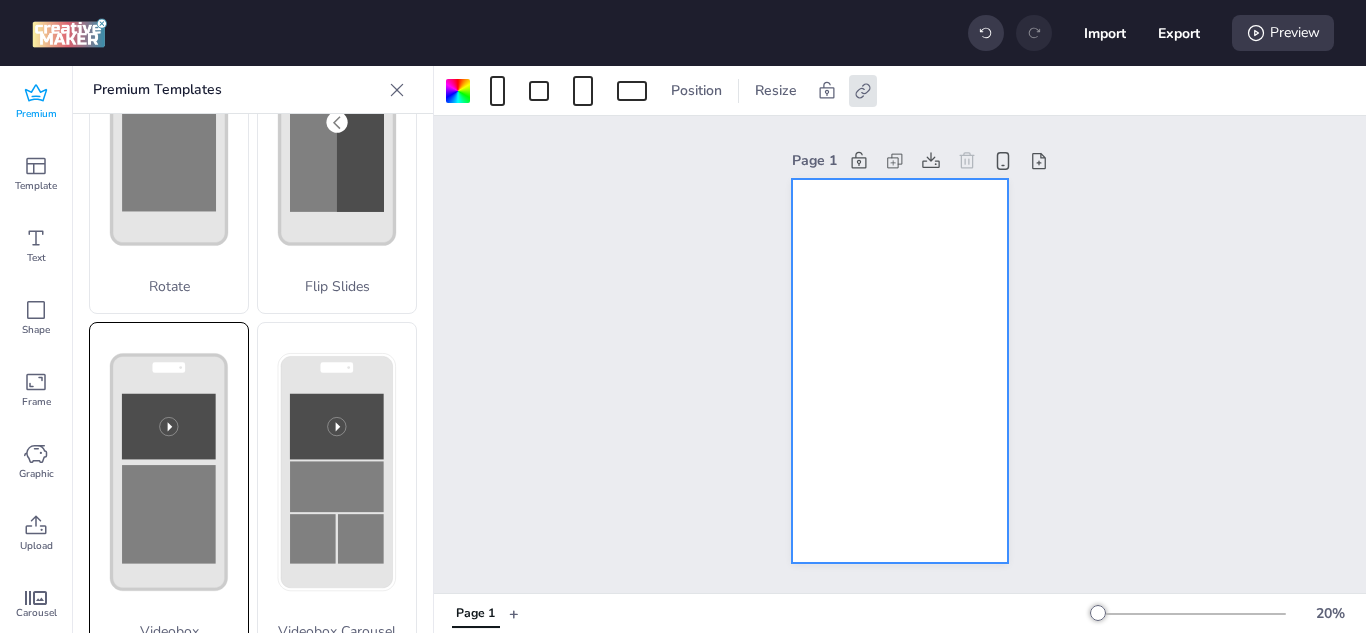 click 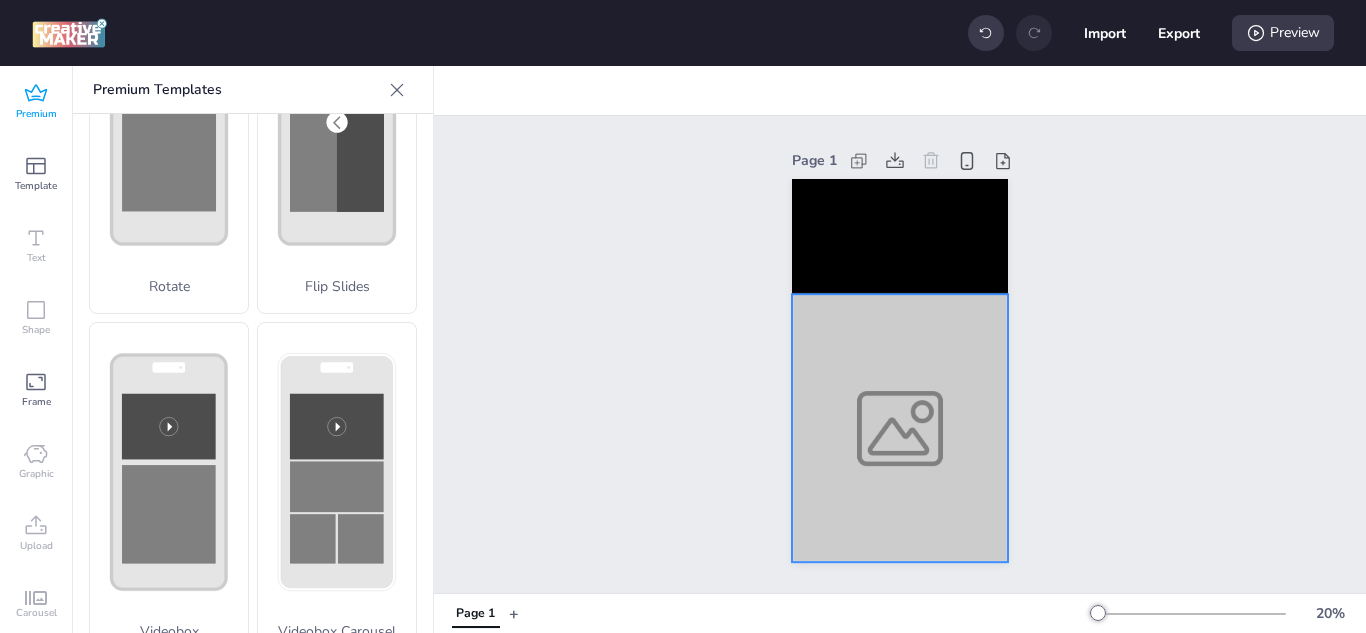 click at bounding box center [900, 428] 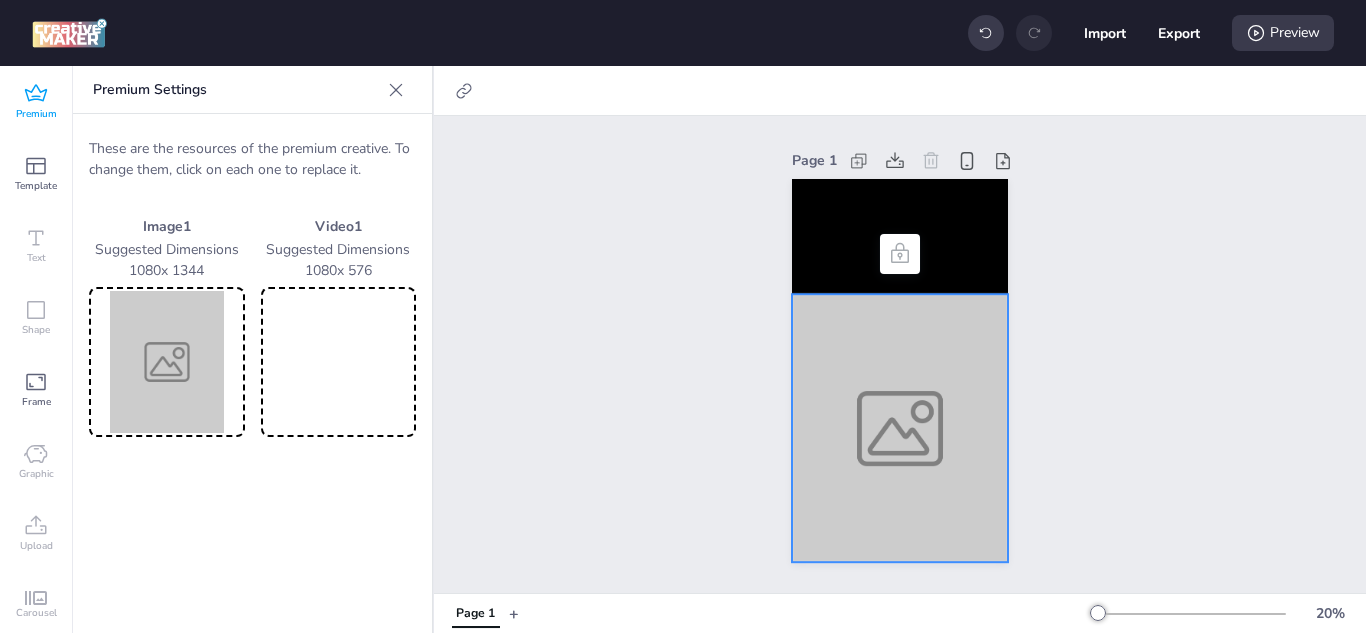 click at bounding box center (167, 362) 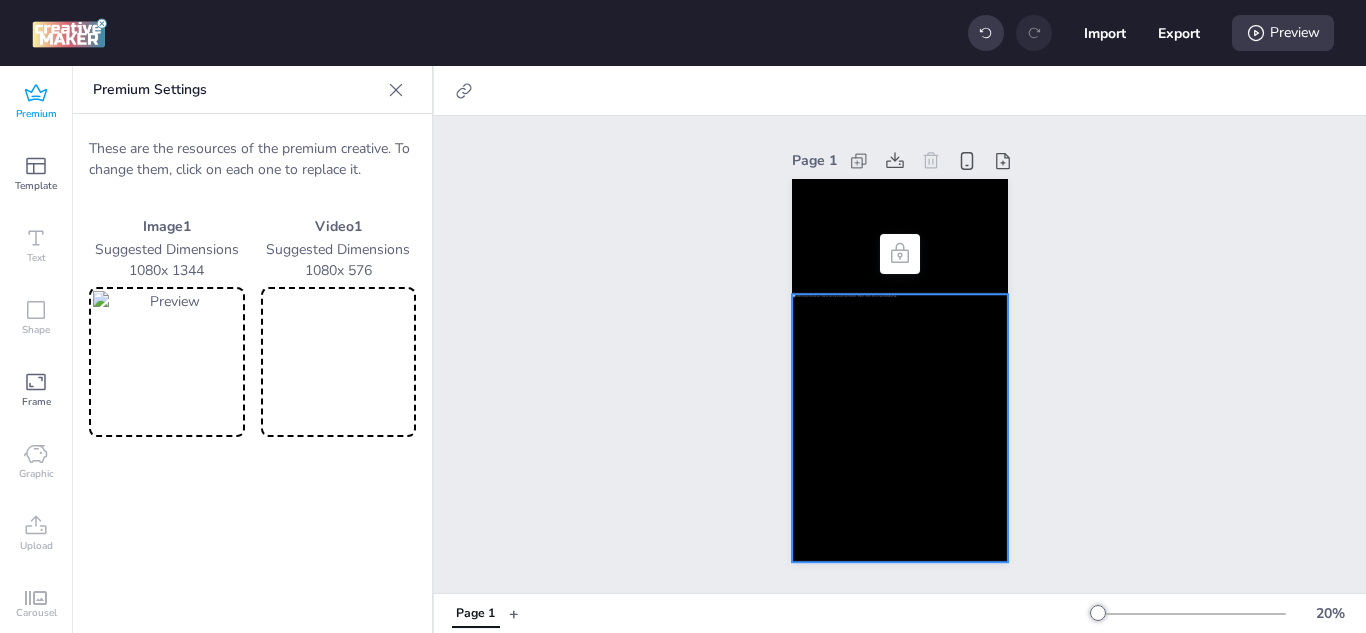 click at bounding box center (339, 362) 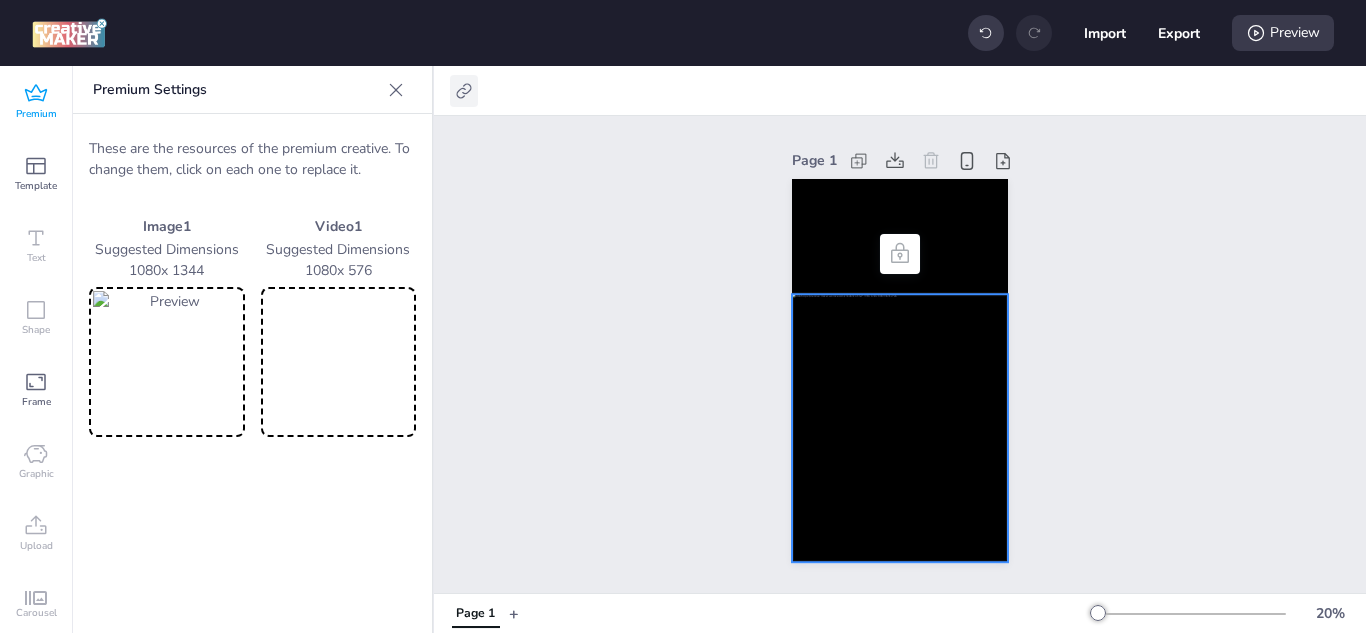 click 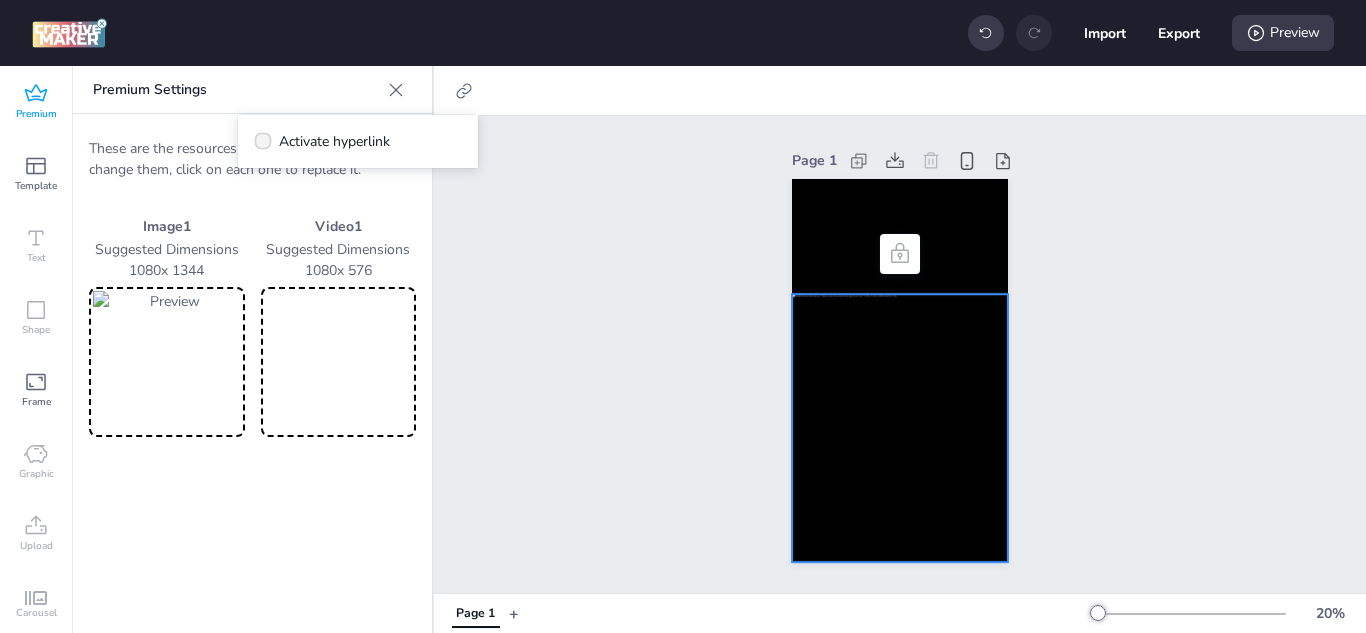 click on "Activate hyperlink" at bounding box center [322, 141] 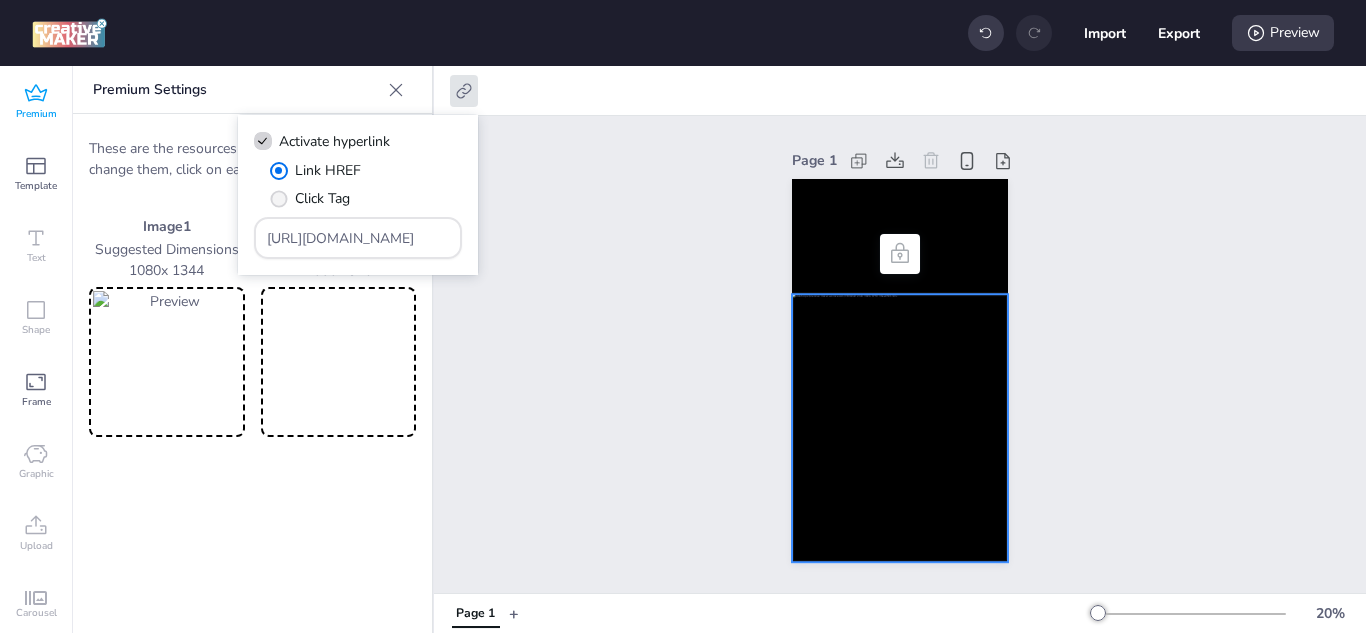 click at bounding box center [278, 198] 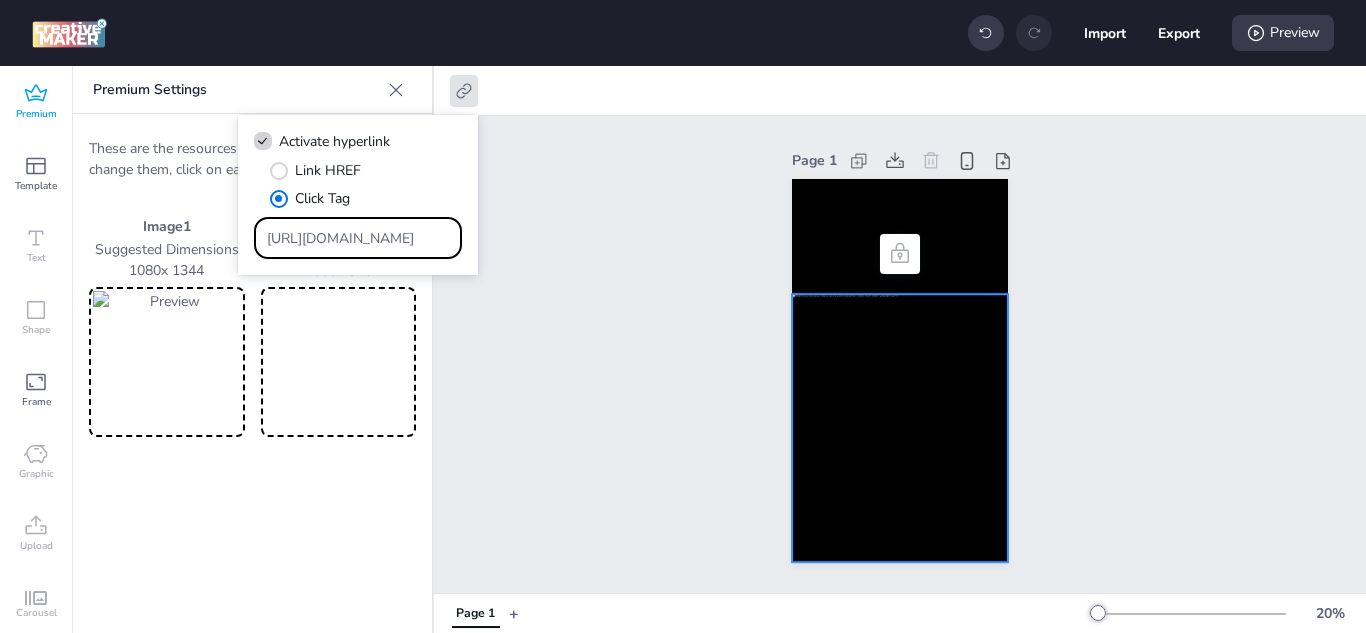 drag, startPoint x: 410, startPoint y: 238, endPoint x: 151, endPoint y: 238, distance: 259 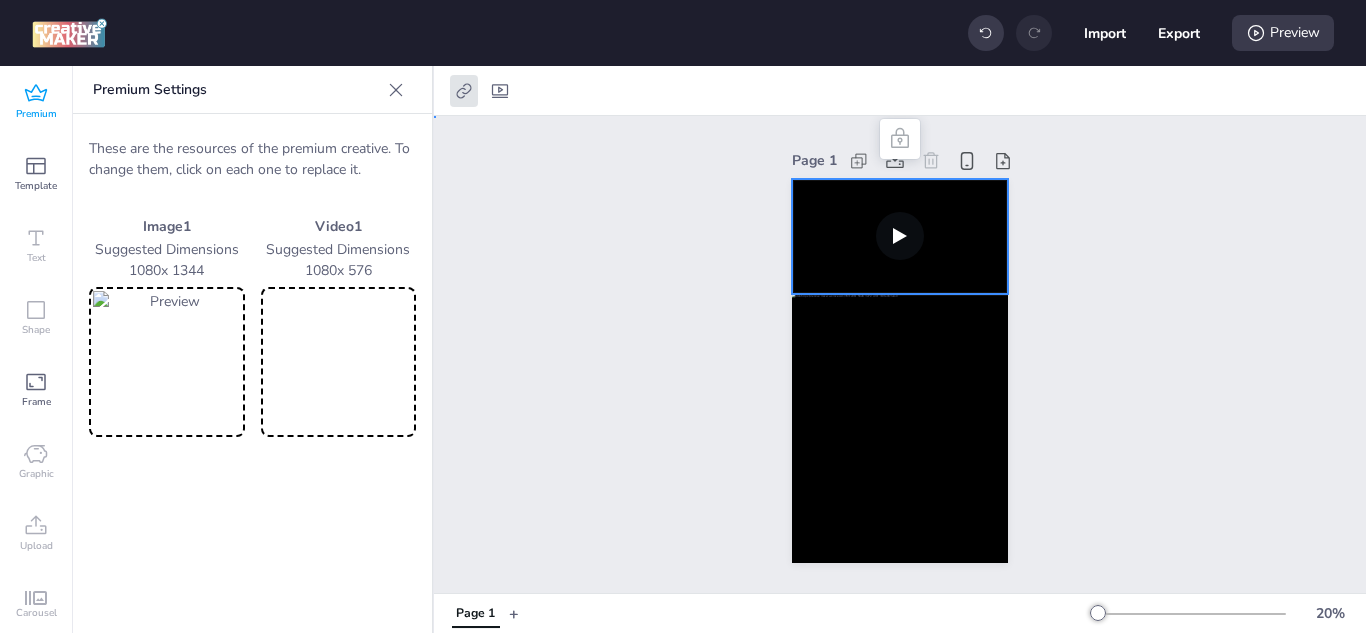 click at bounding box center [900, 236] 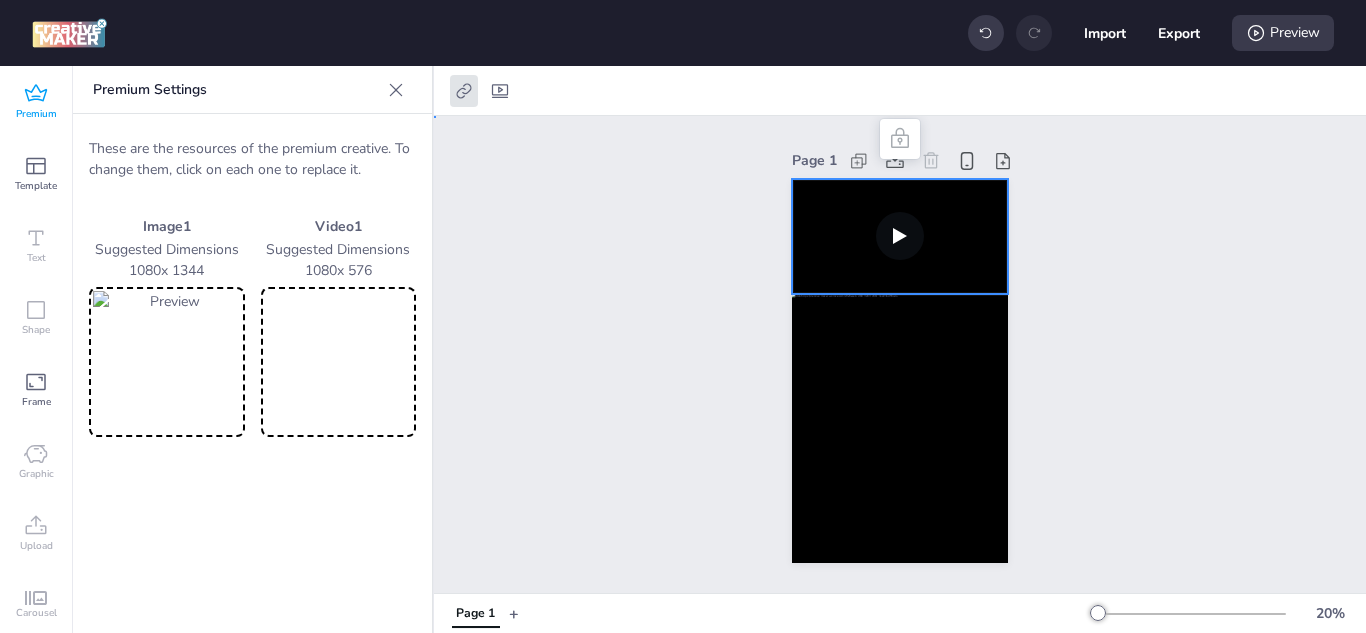click at bounding box center [900, 236] 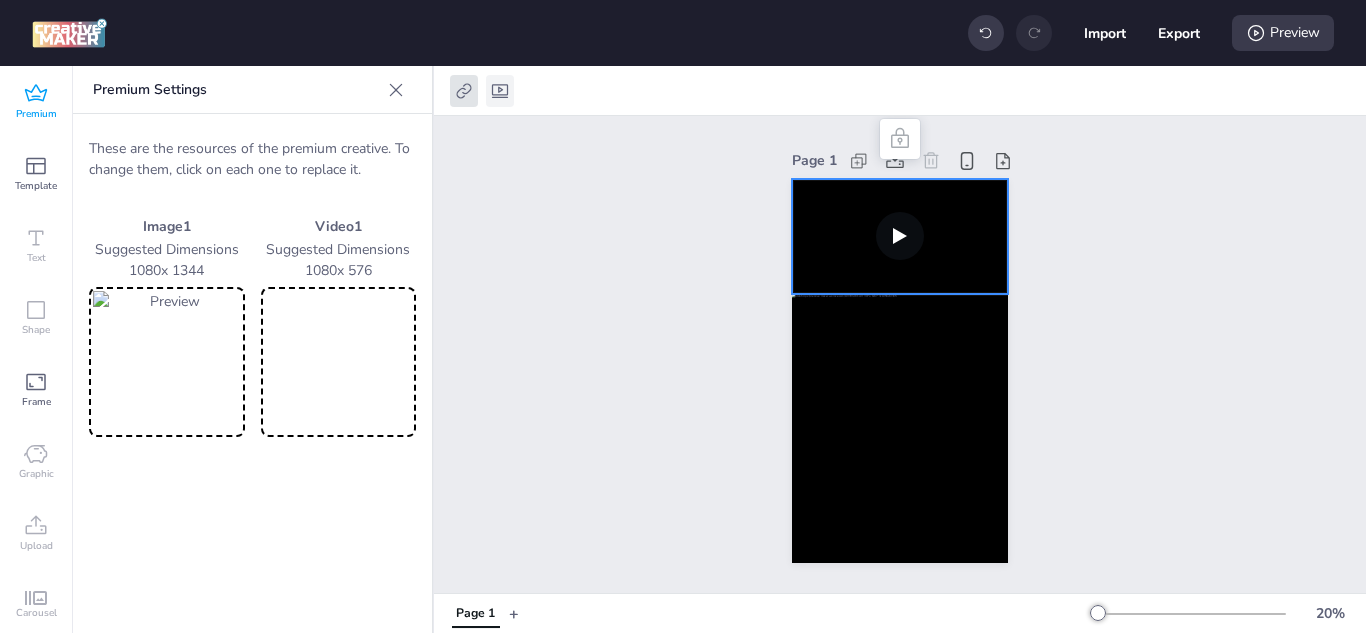 click 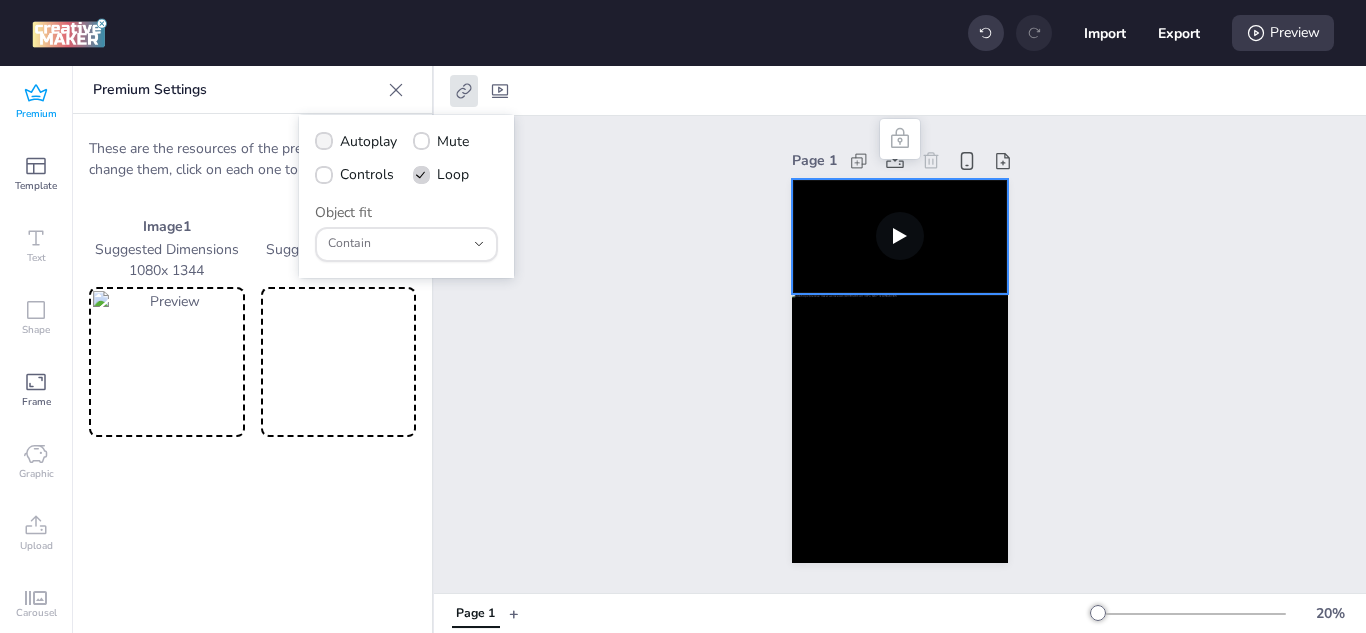 click 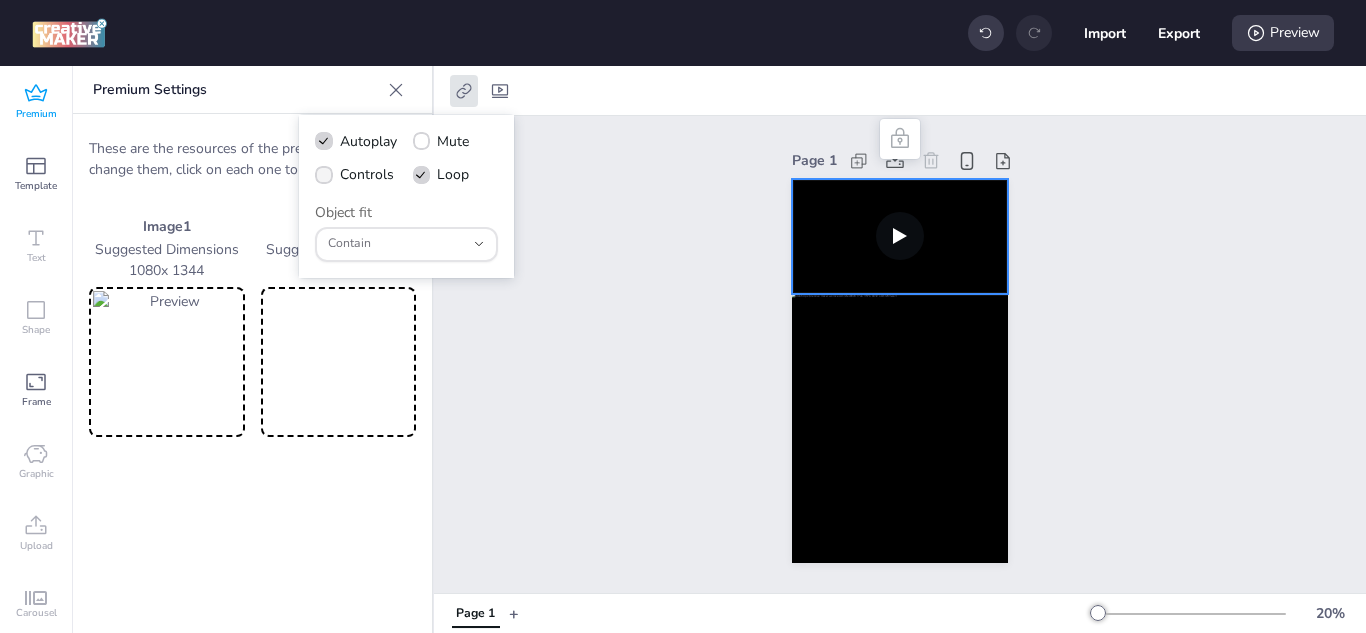 click 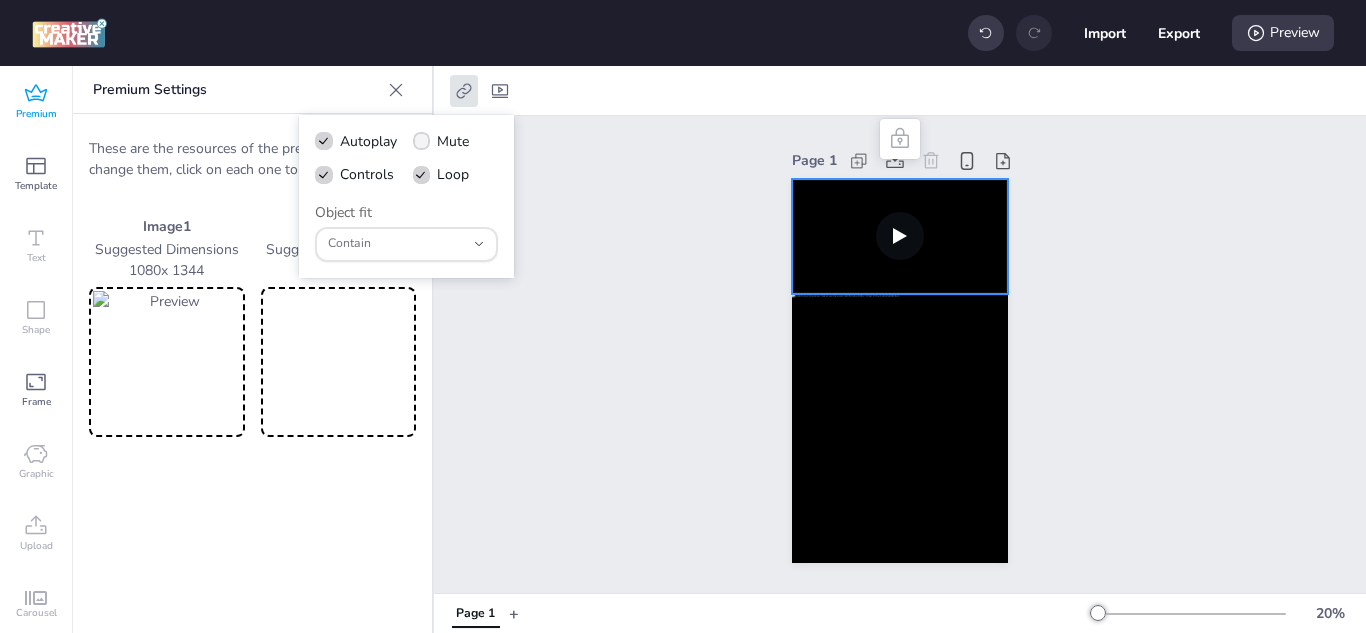 click on "Mute" at bounding box center [441, 141] 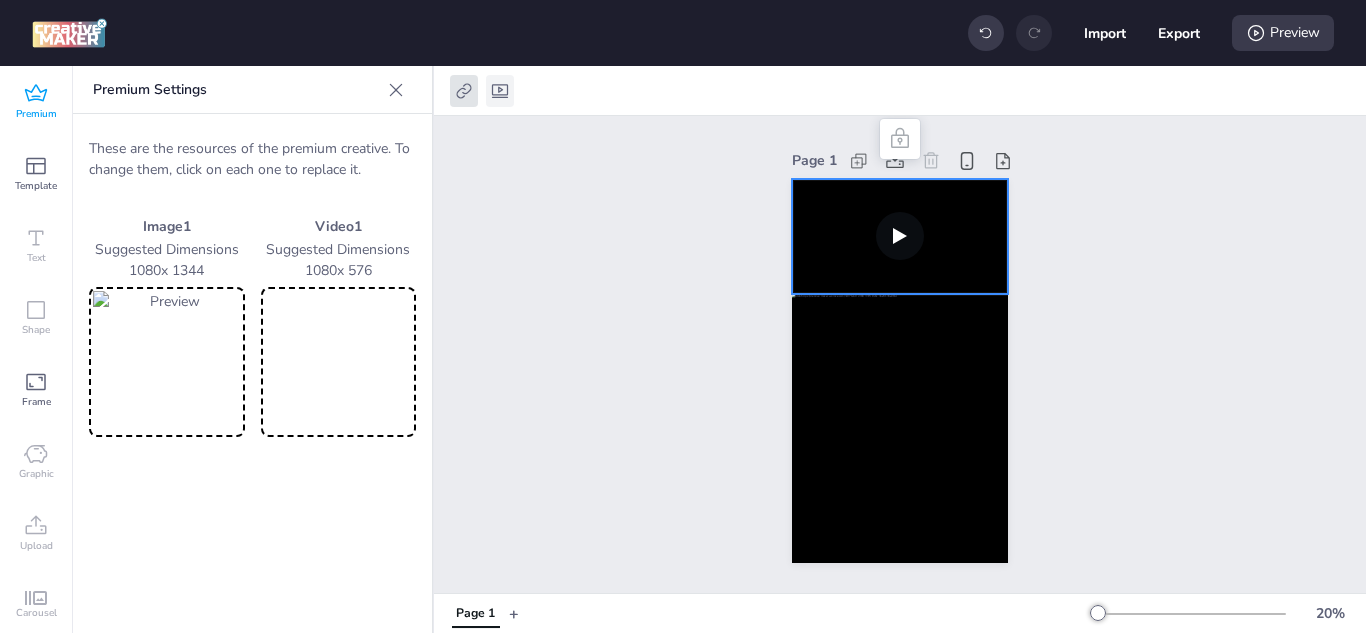 click 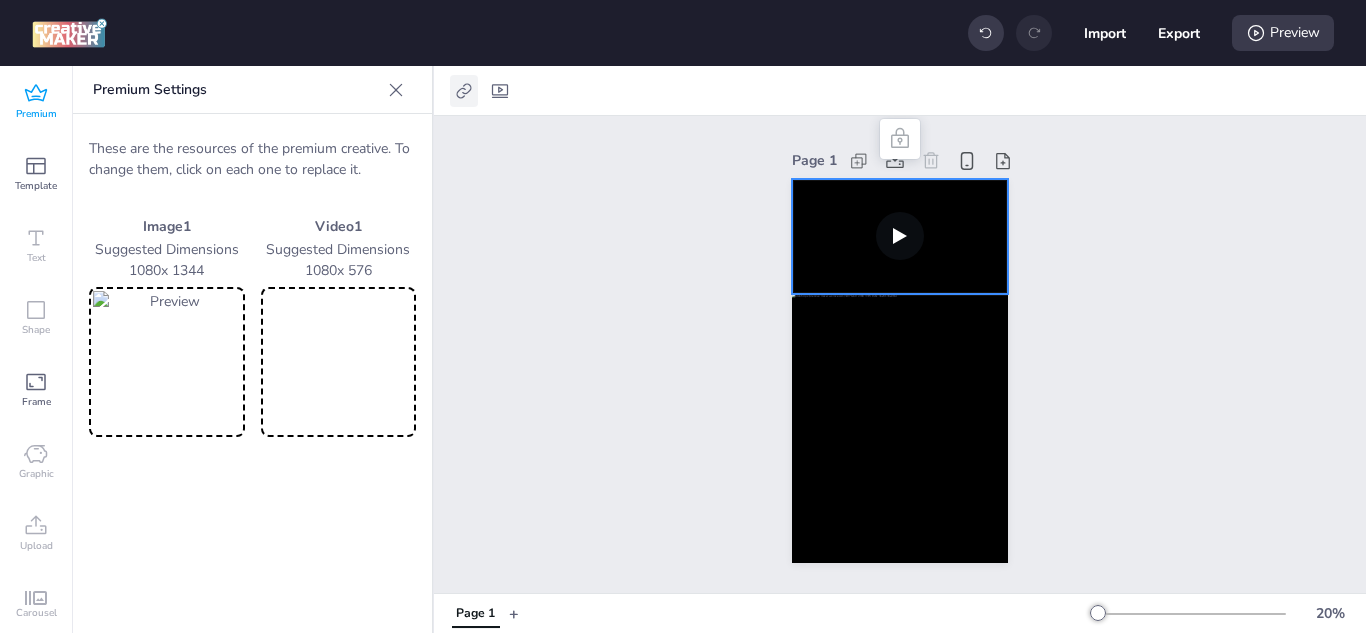 click 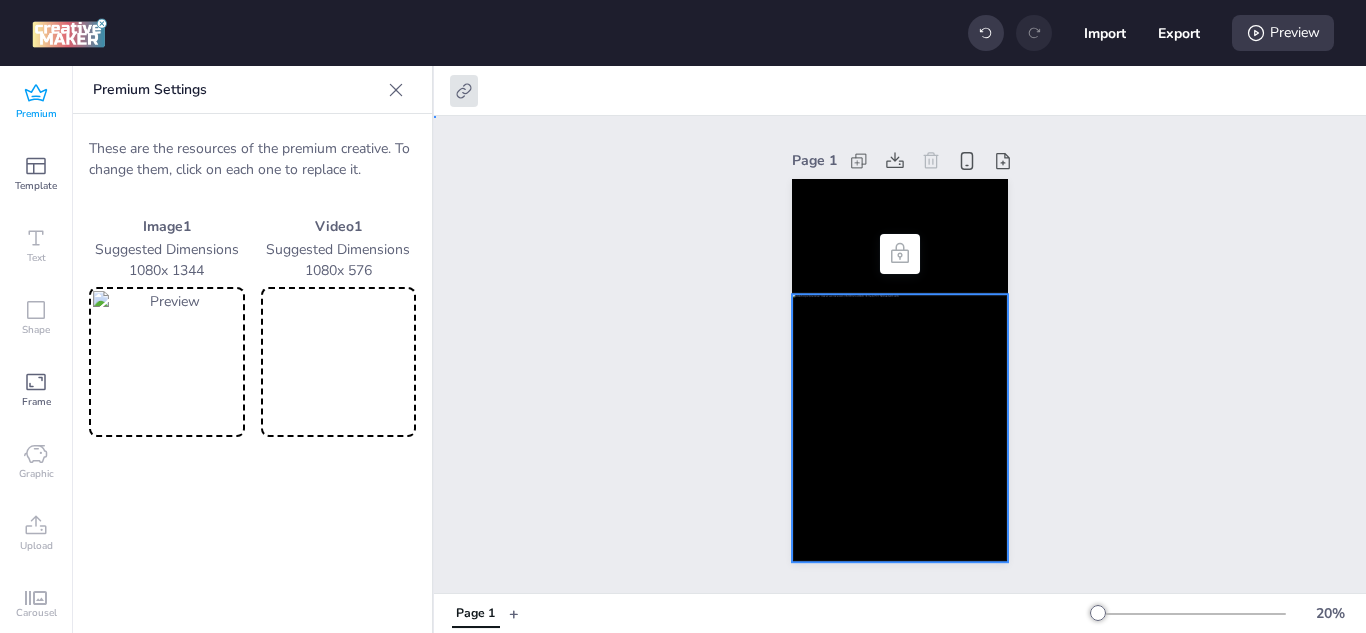 click at bounding box center (900, 428) 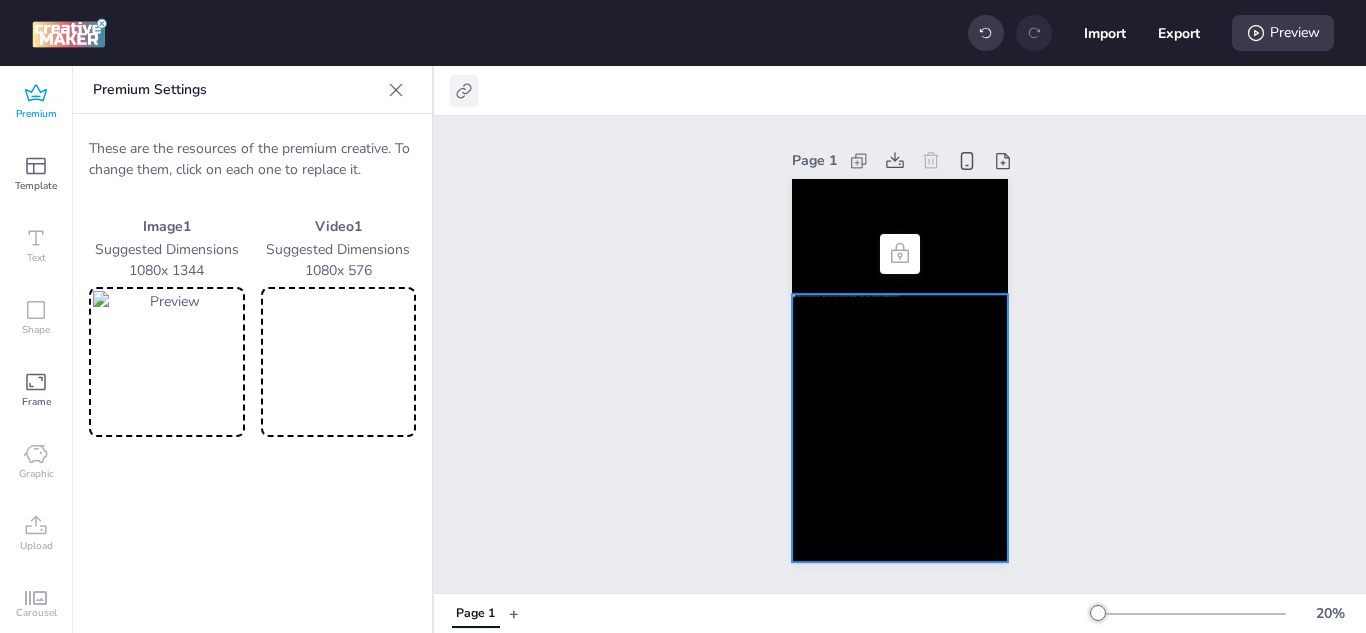 click 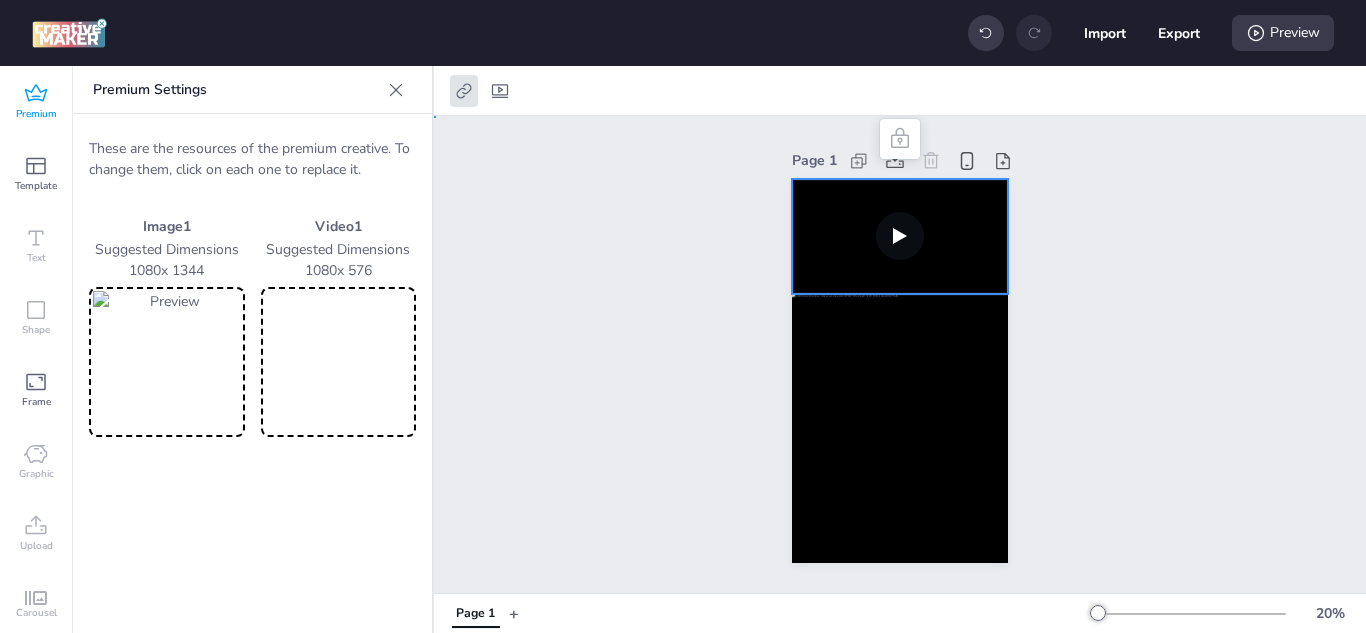 click at bounding box center [900, 236] 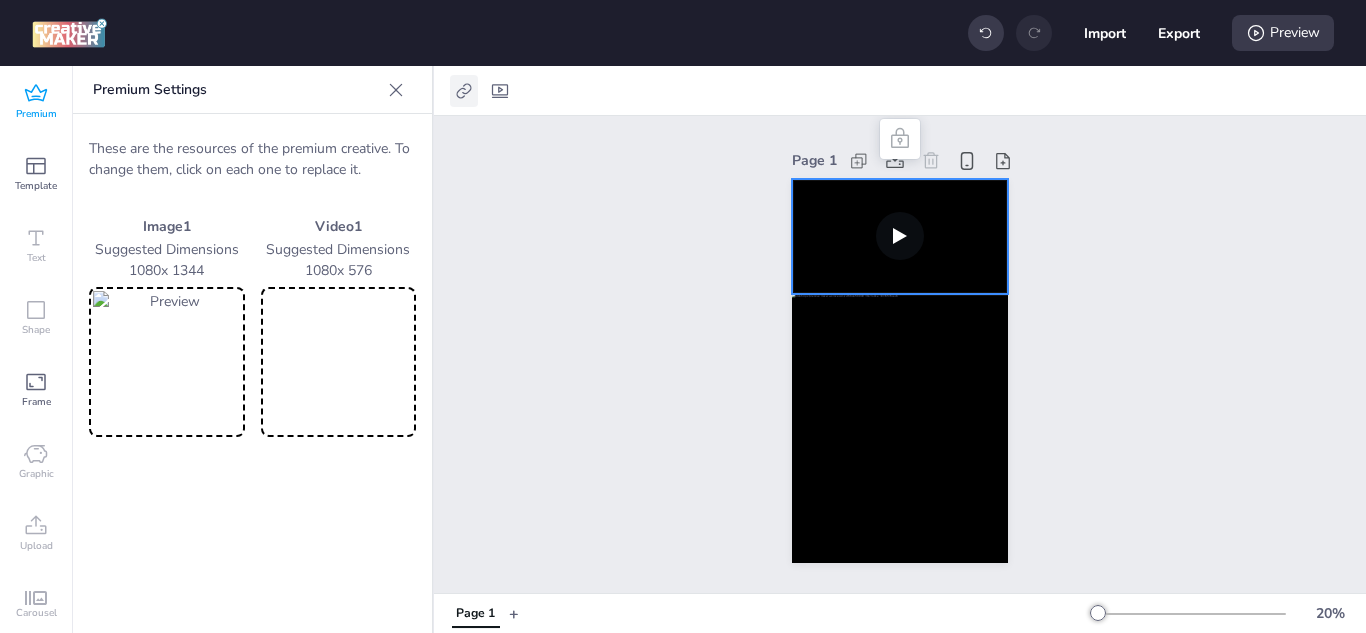 click 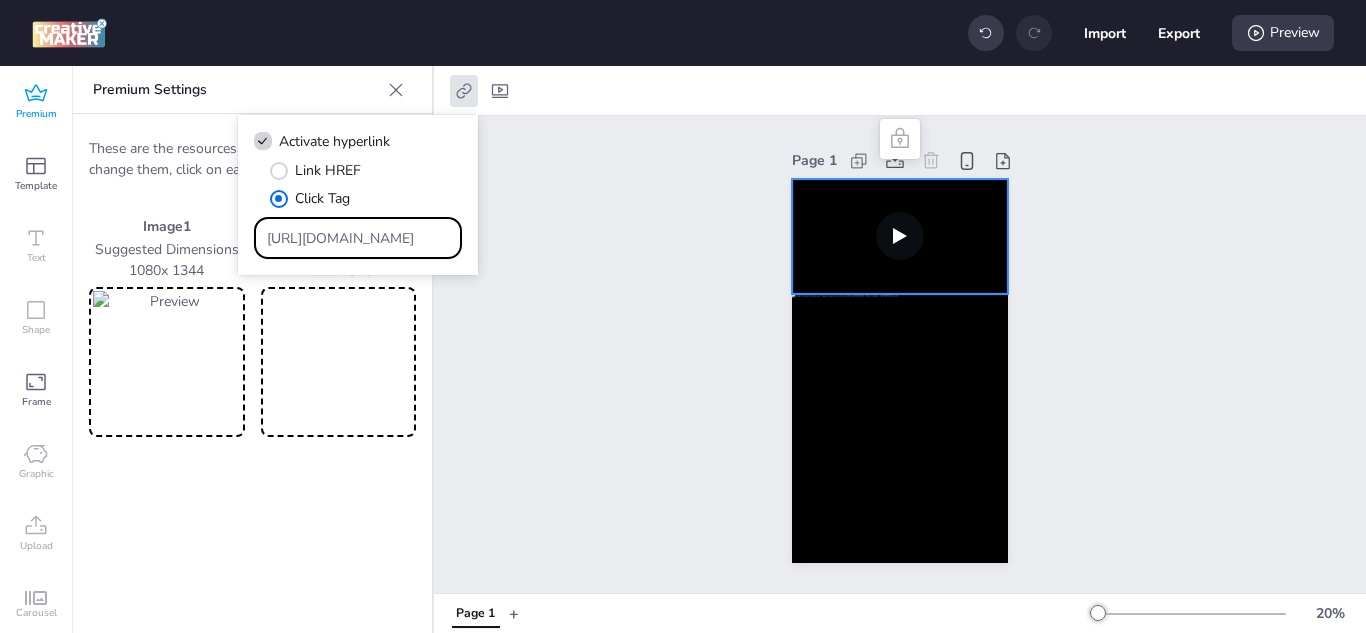 click on "[URL][DOMAIN_NAME]" at bounding box center [358, 238] 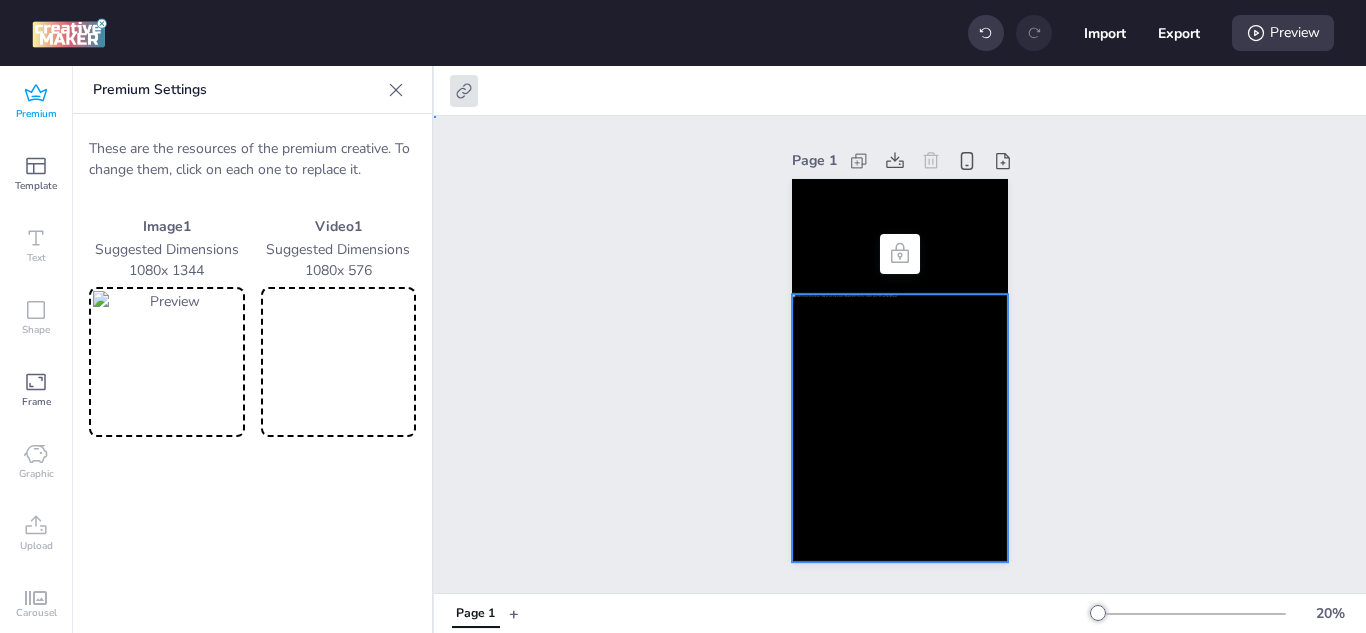 click at bounding box center [900, 428] 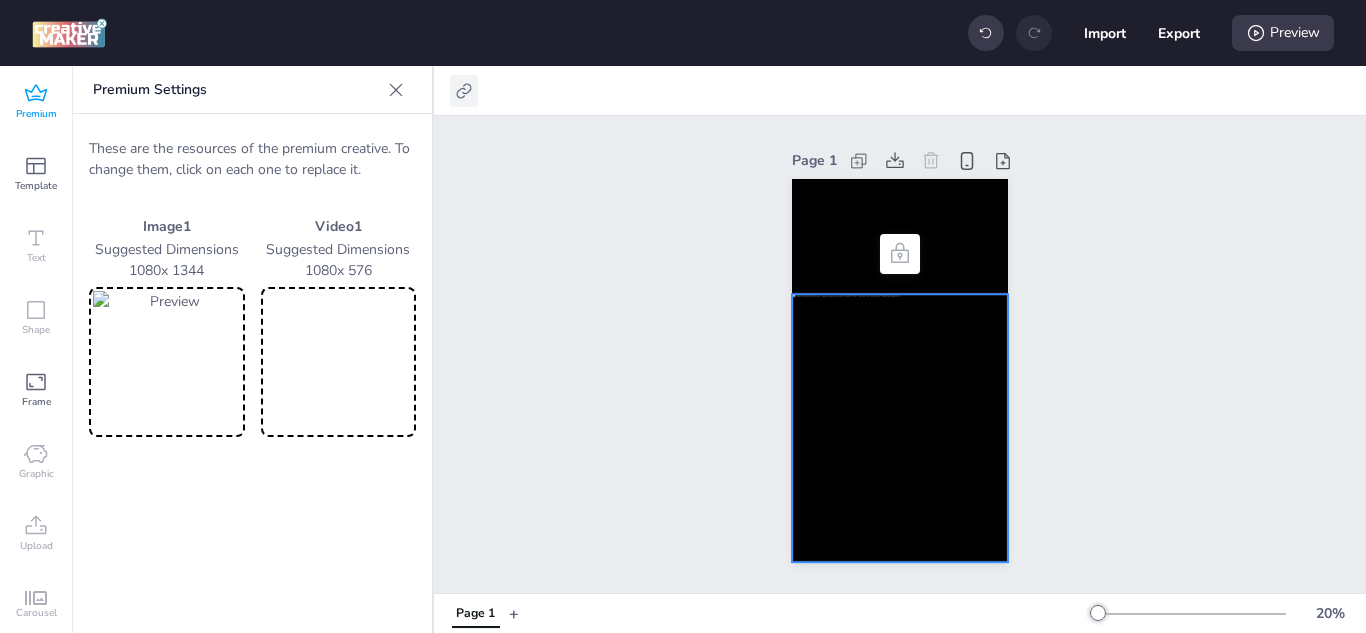 click 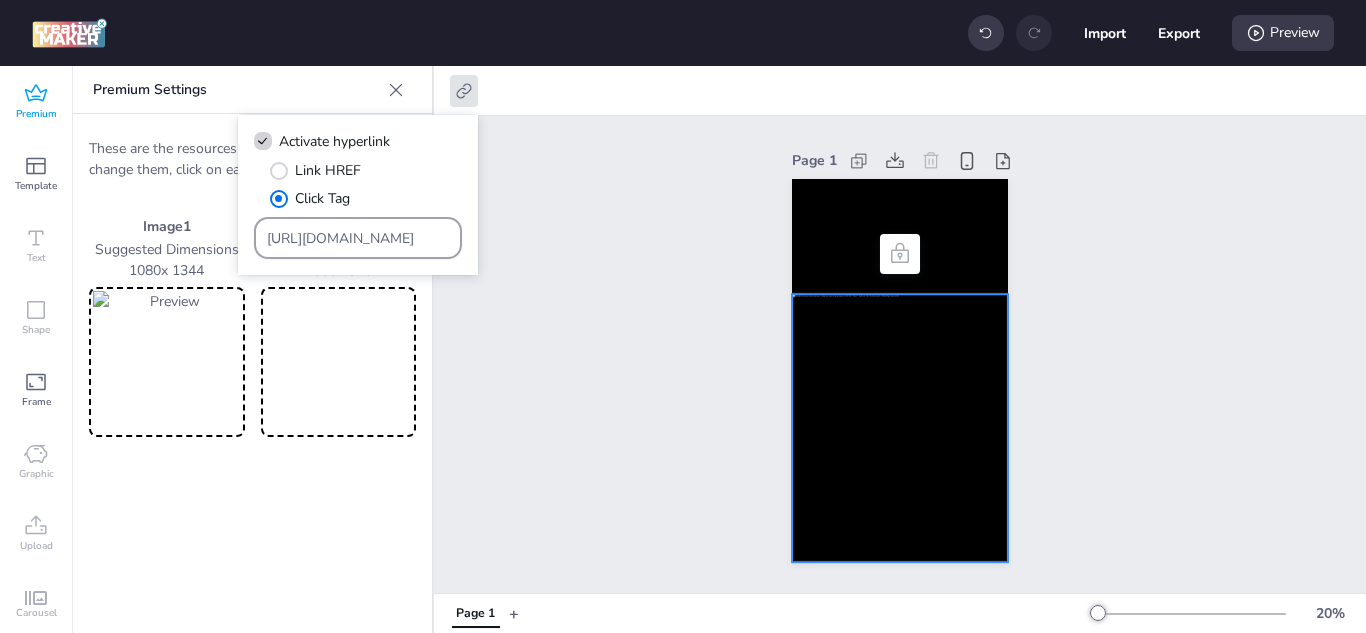 click on "[URL][DOMAIN_NAME]" at bounding box center [358, 238] 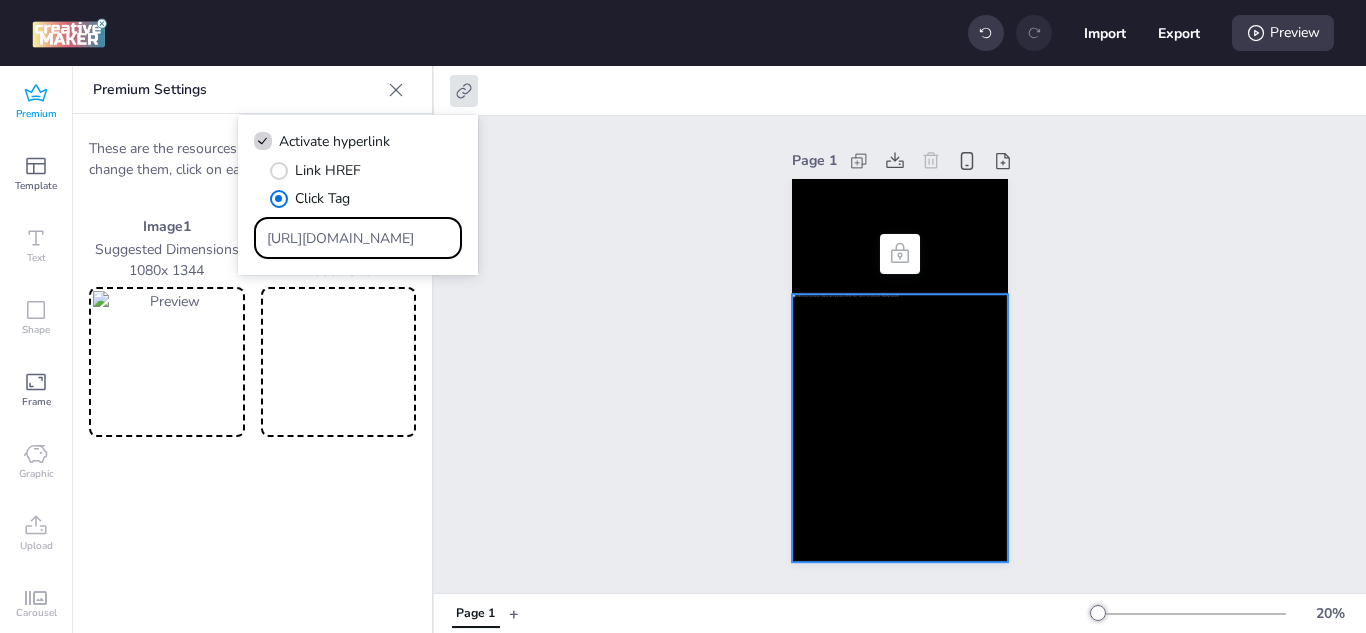 scroll, scrollTop: 0, scrollLeft: 0, axis: both 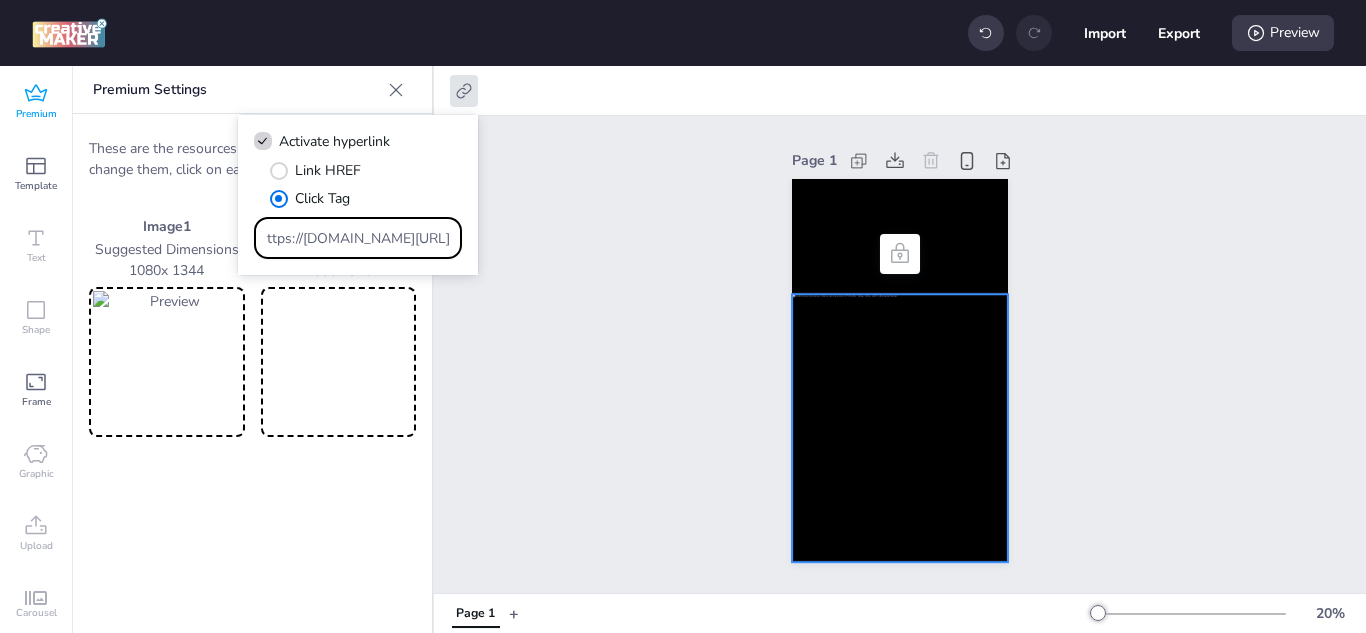 type on "[URL][DOMAIN_NAME]" 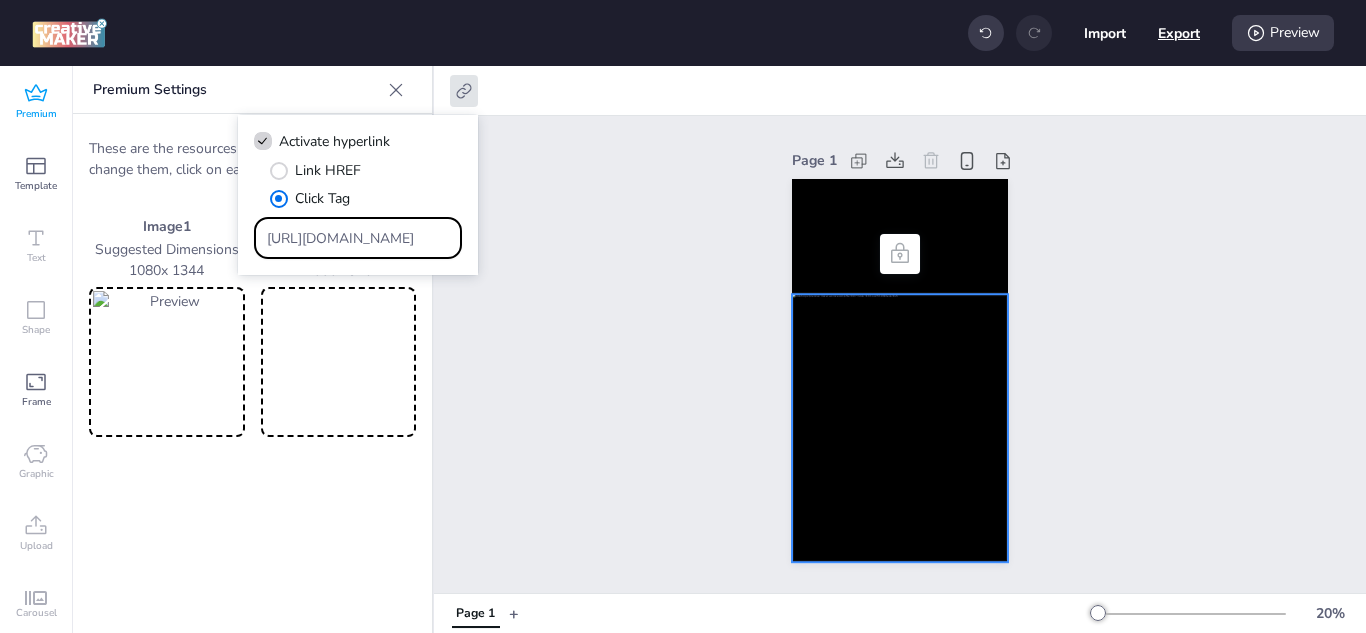 click on "Export" at bounding box center [1179, 33] 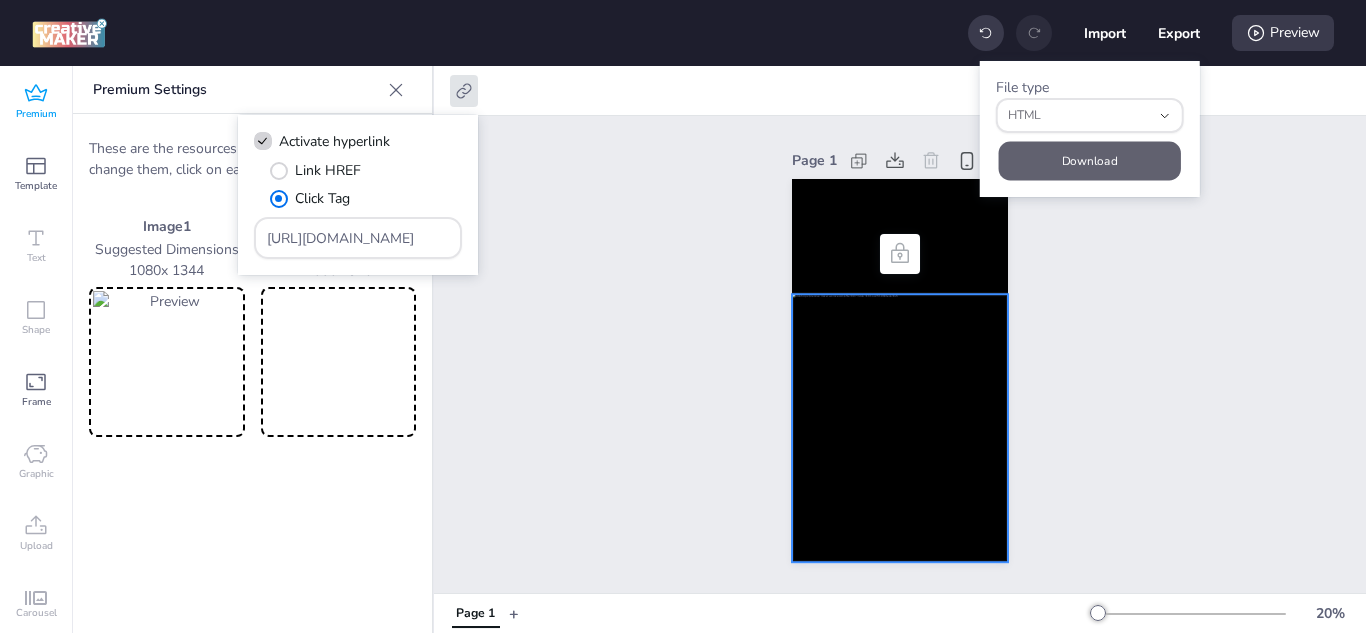 click on "Download" at bounding box center (1090, 161) 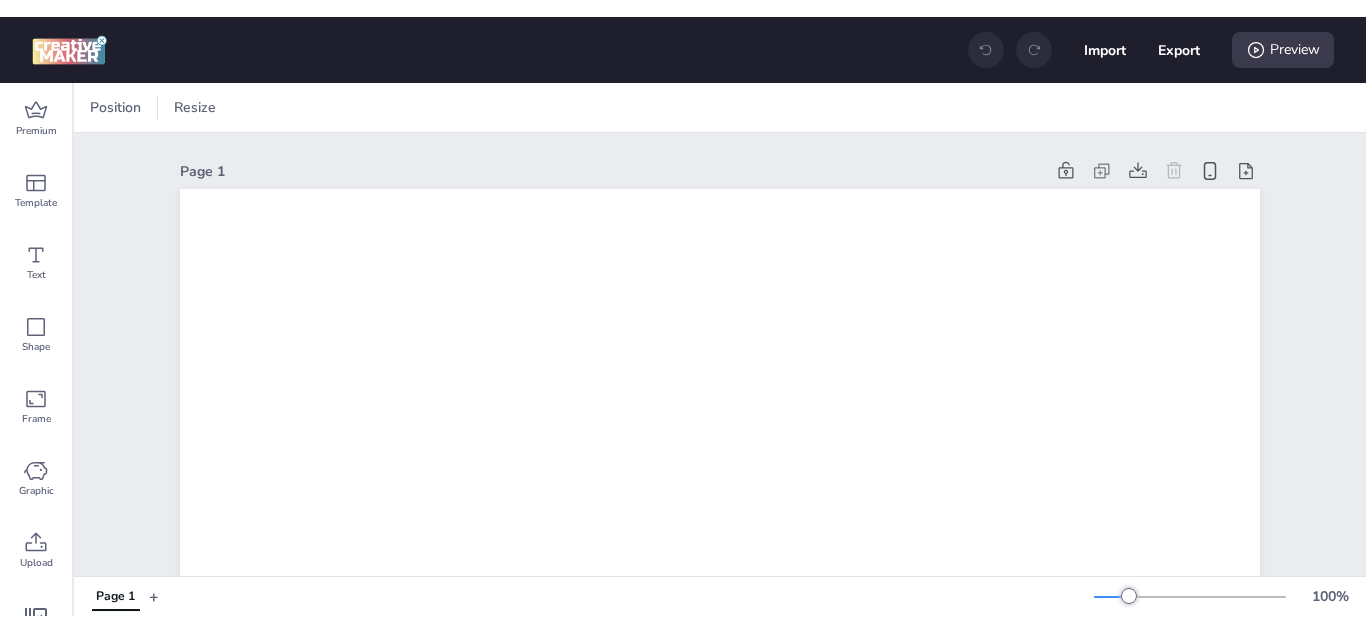 scroll, scrollTop: 0, scrollLeft: 0, axis: both 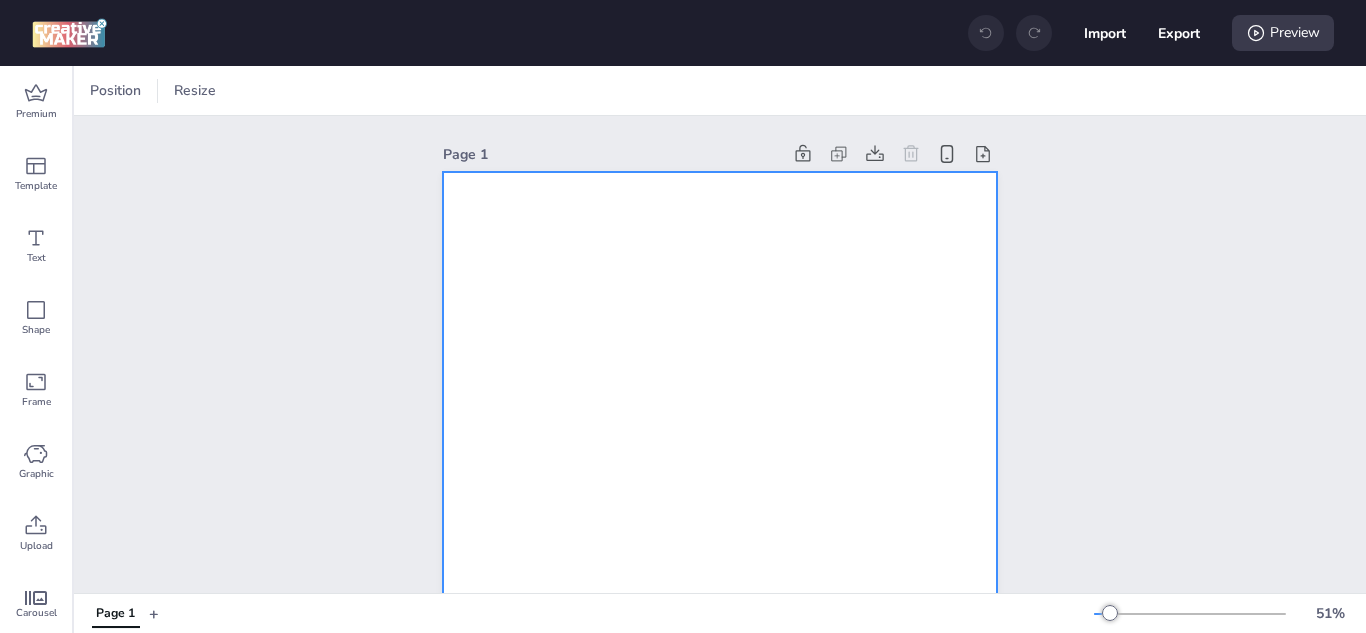 click at bounding box center [720, 665] 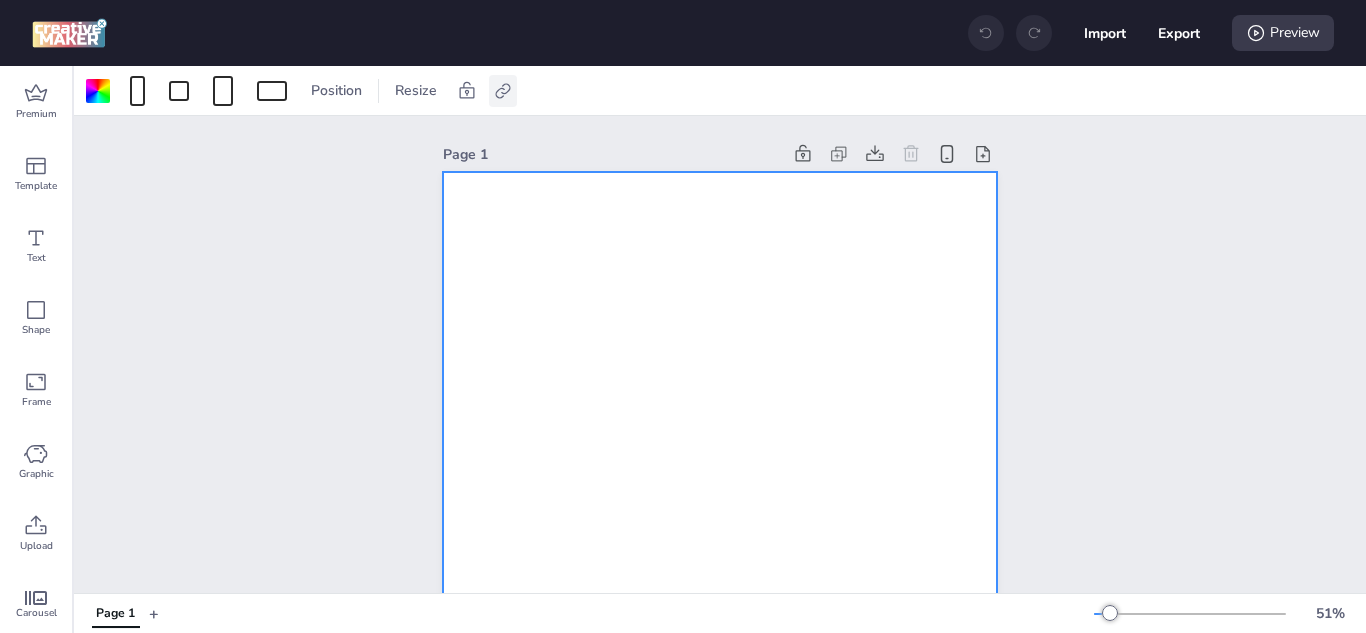 click 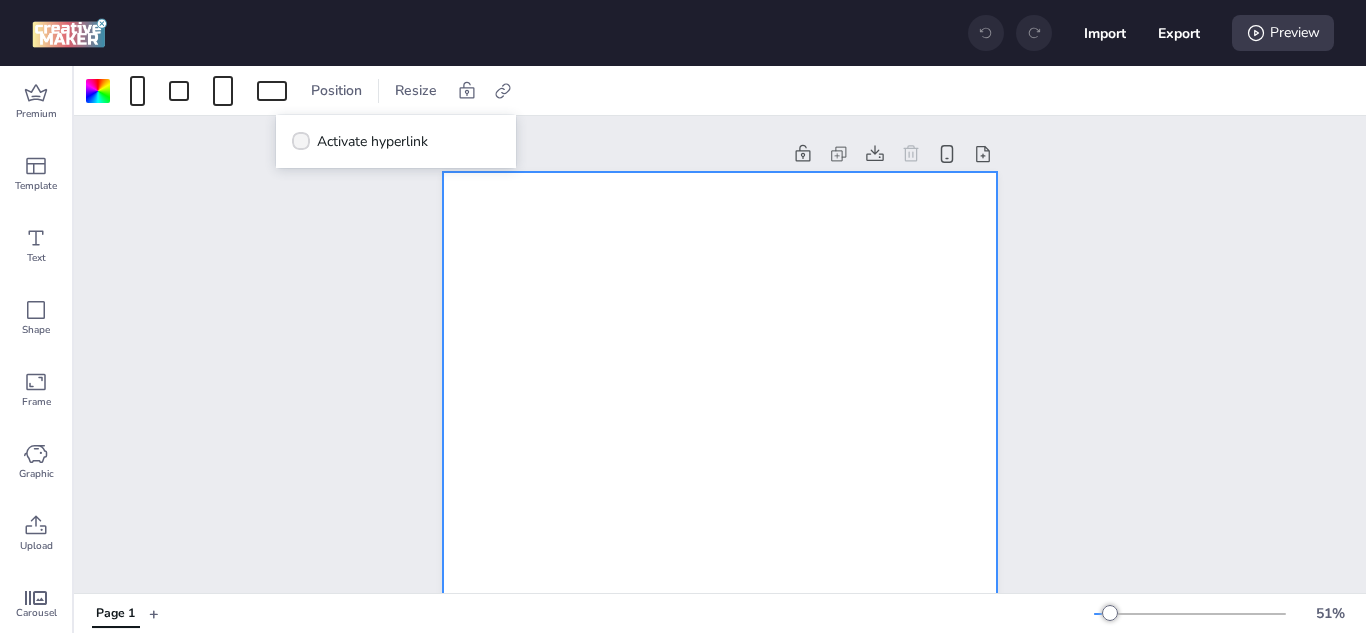 click 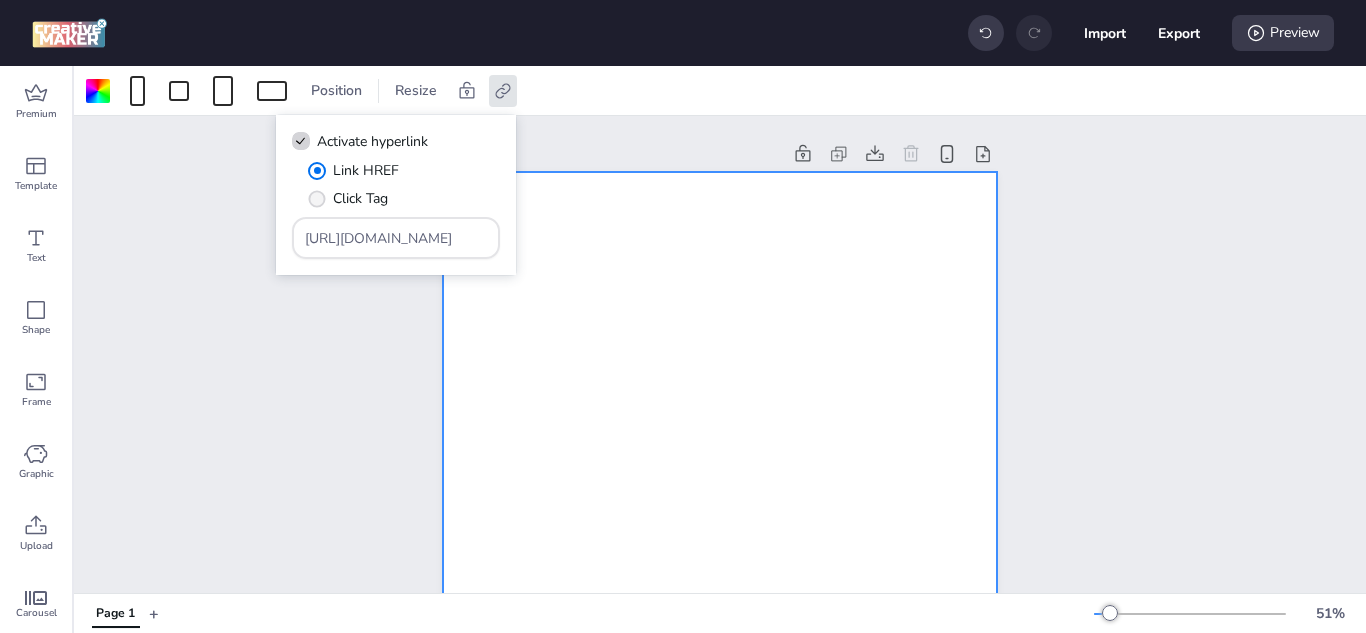 click on "Click Tag" at bounding box center [348, 198] 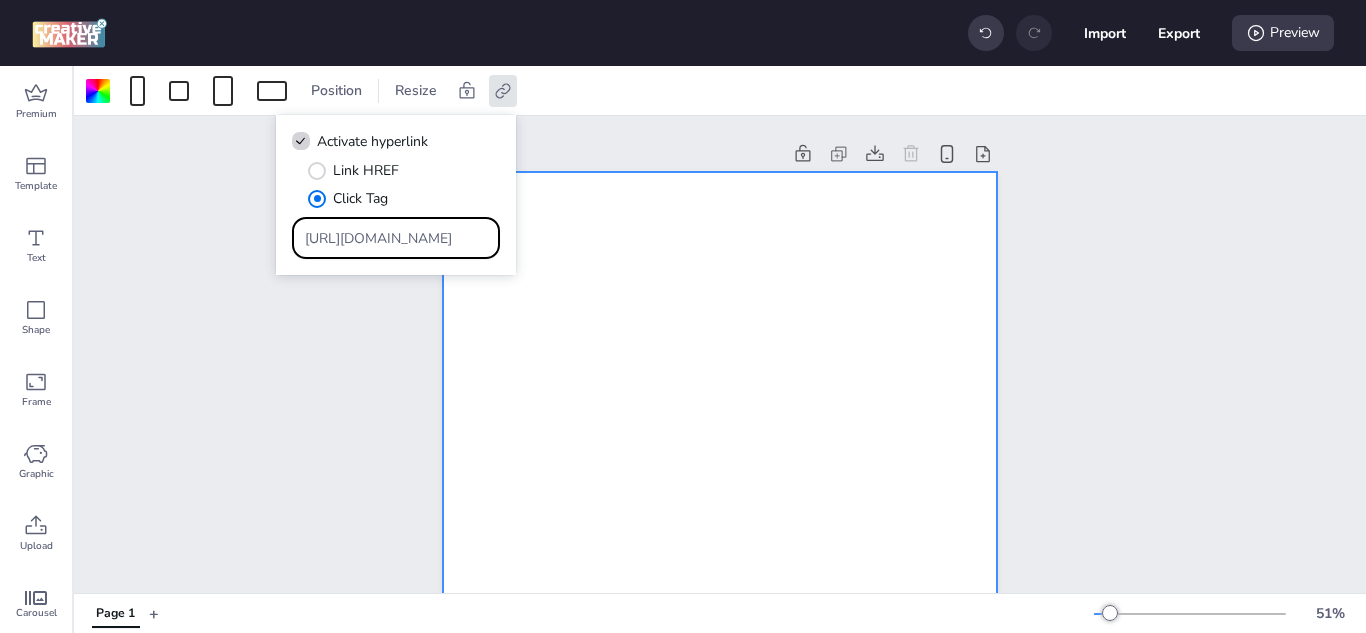 drag, startPoint x: 452, startPoint y: 241, endPoint x: 229, endPoint y: 240, distance: 223.00224 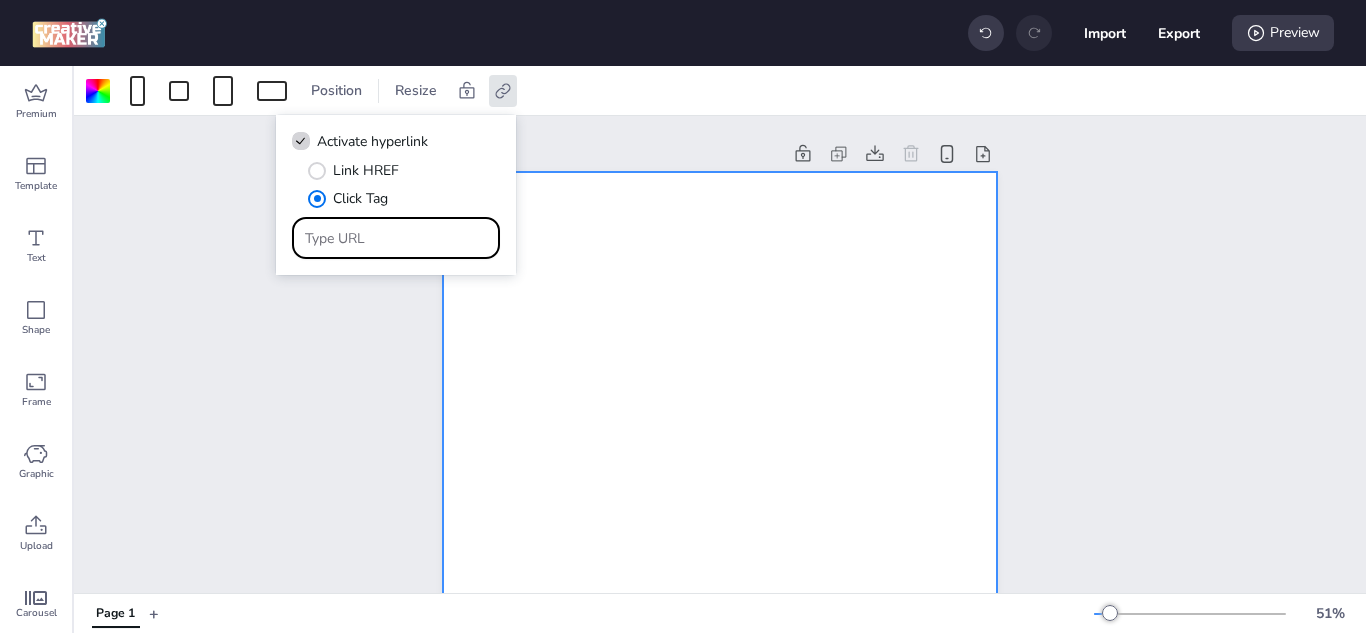 paste on "[URL][DOMAIN_NAME]" 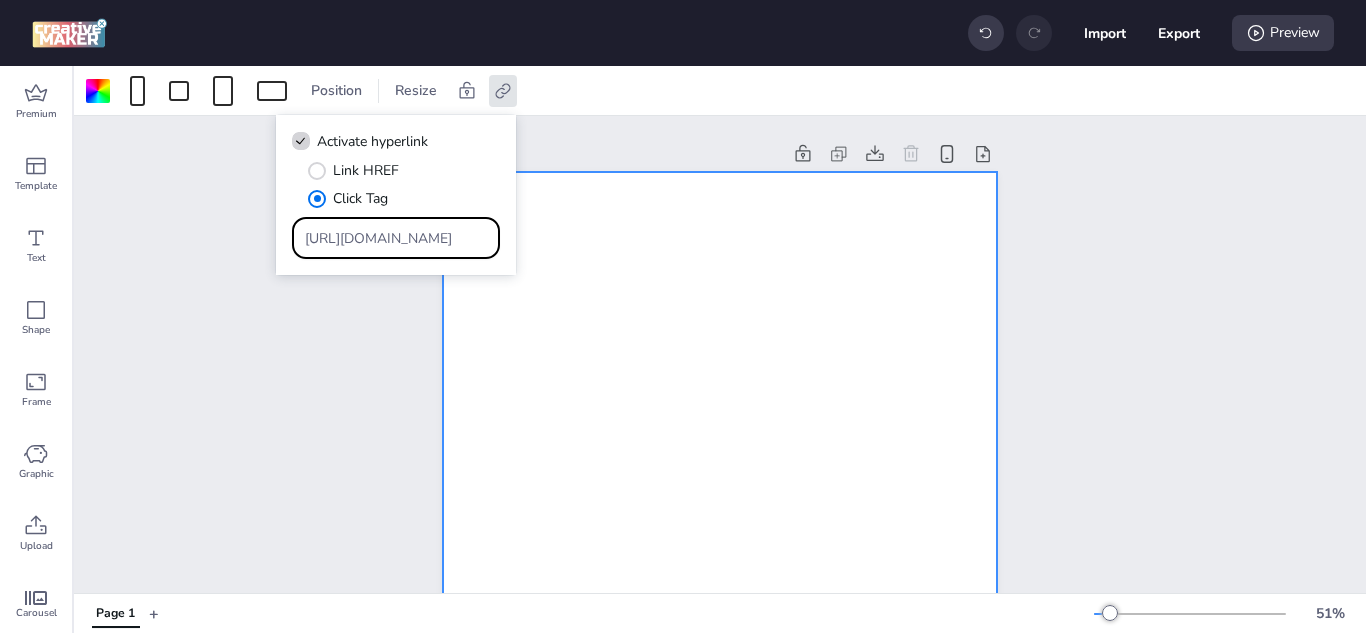 scroll, scrollTop: 0, scrollLeft: 1893, axis: horizontal 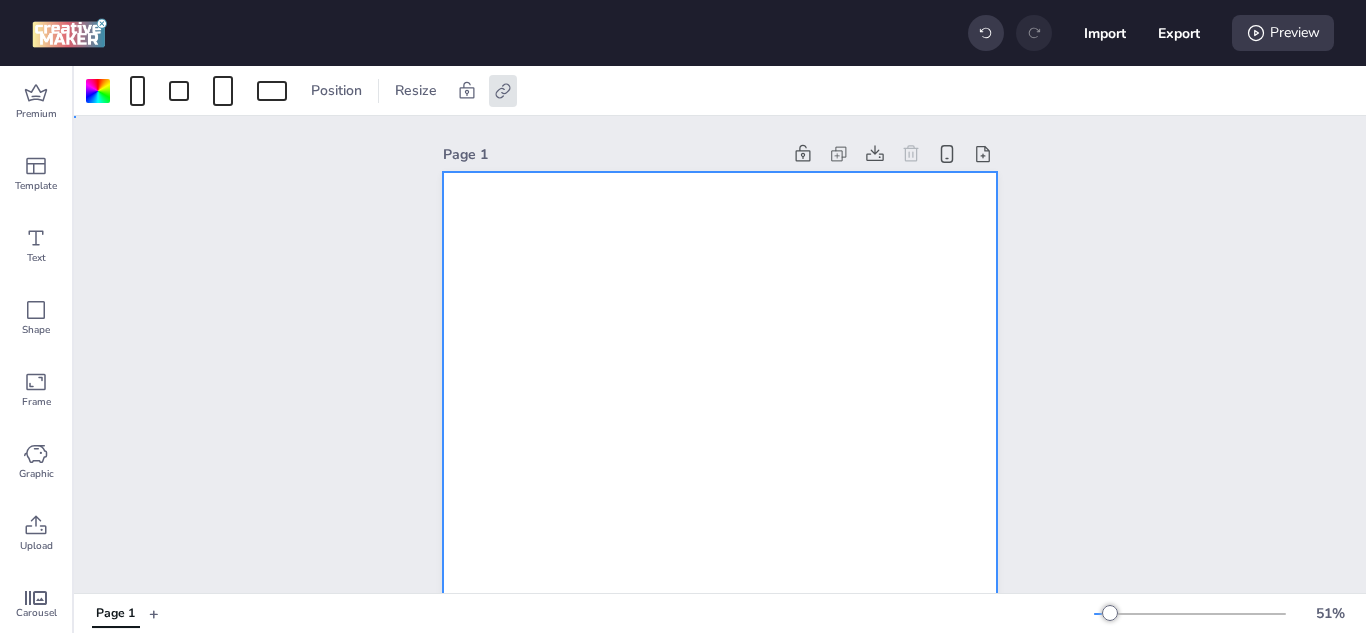 click at bounding box center (720, 665) 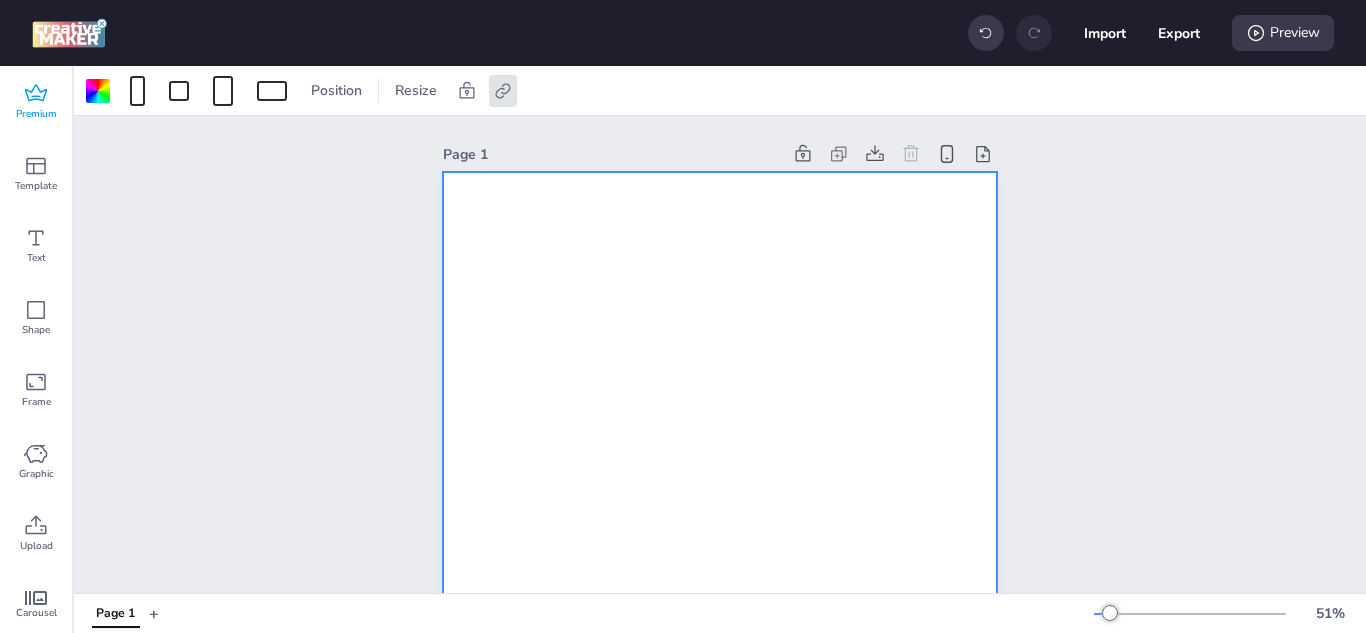 click 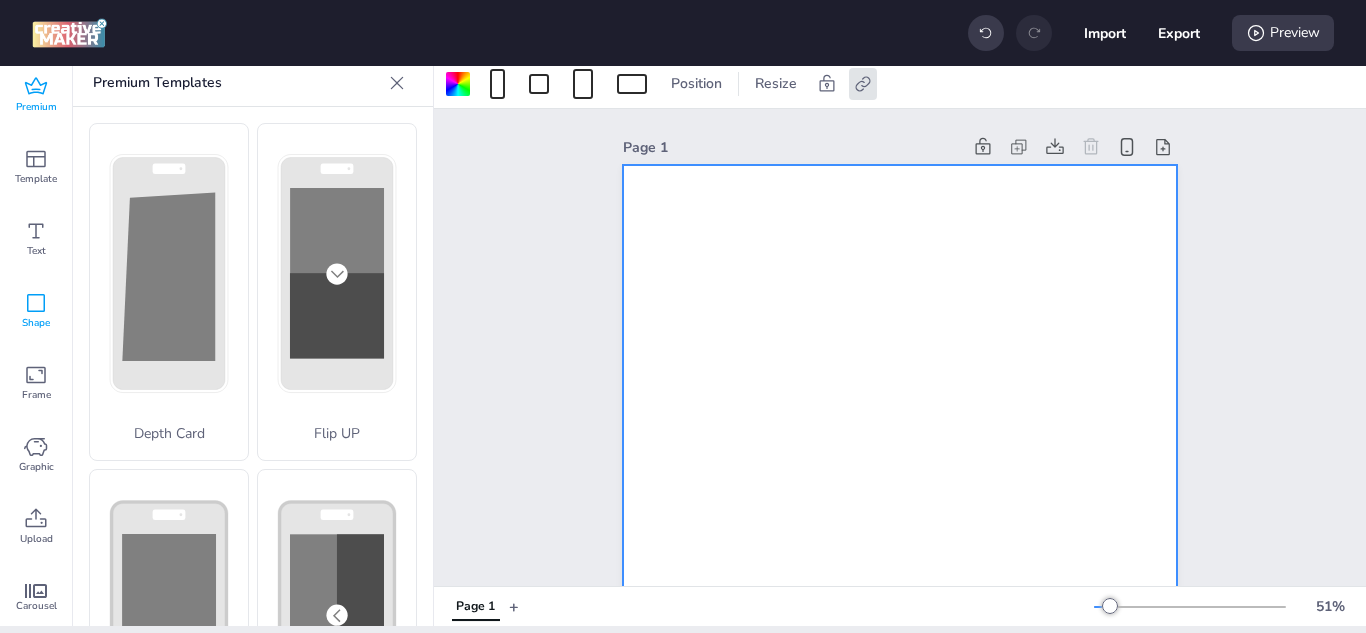 scroll, scrollTop: 9, scrollLeft: 0, axis: vertical 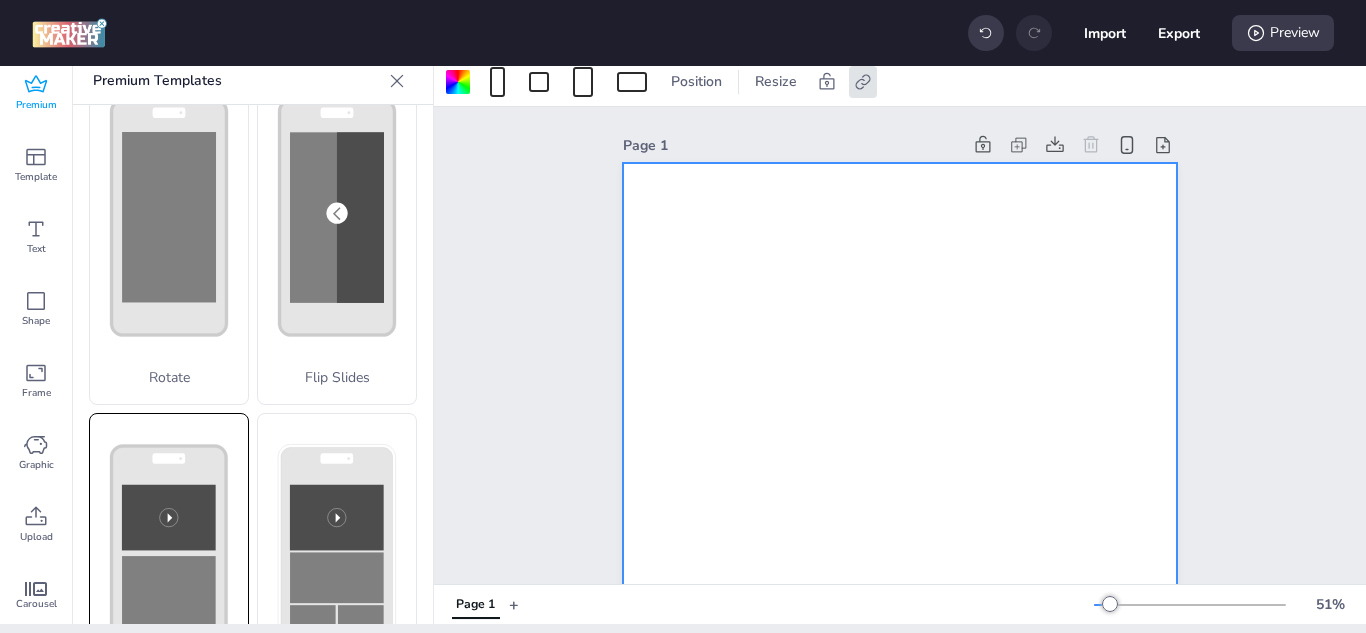 click 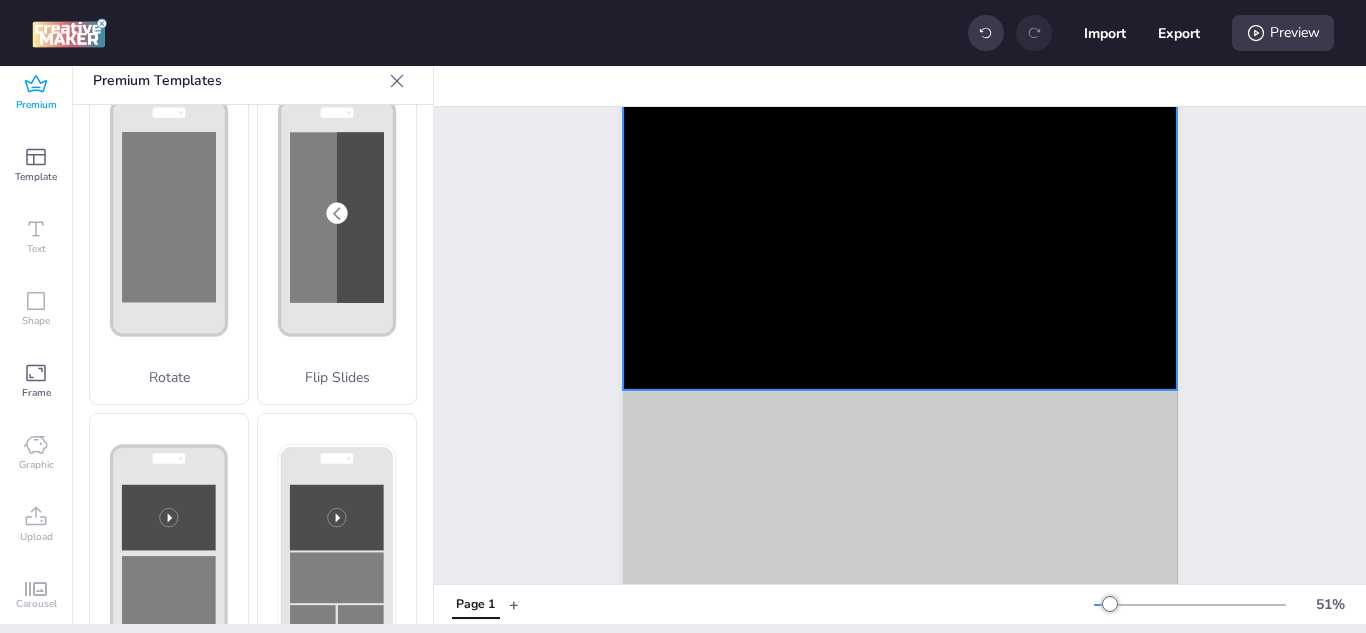 scroll, scrollTop: 100, scrollLeft: 0, axis: vertical 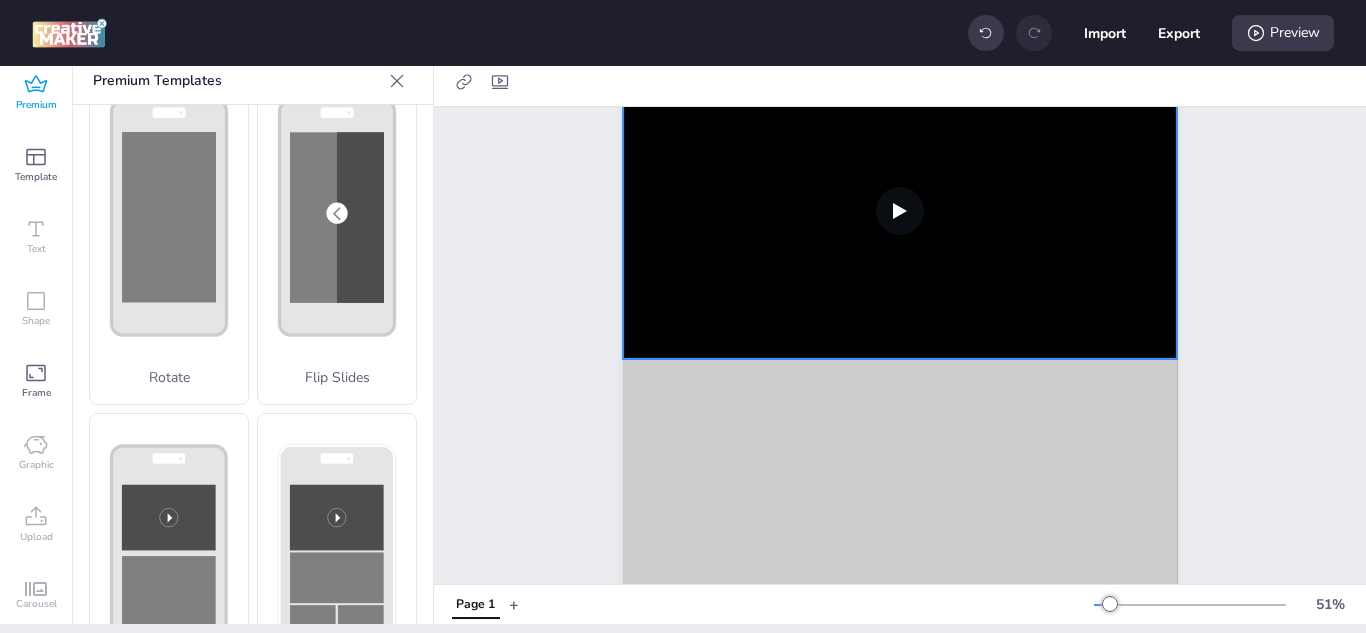 click at bounding box center (900, 211) 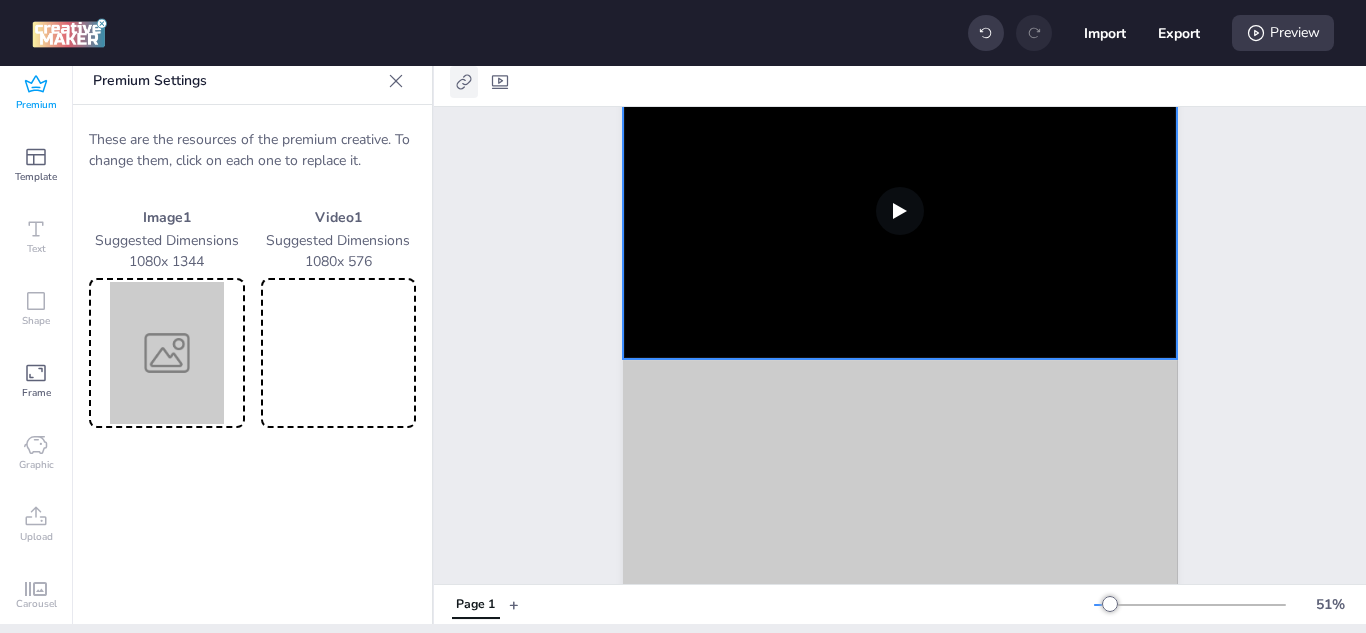 click 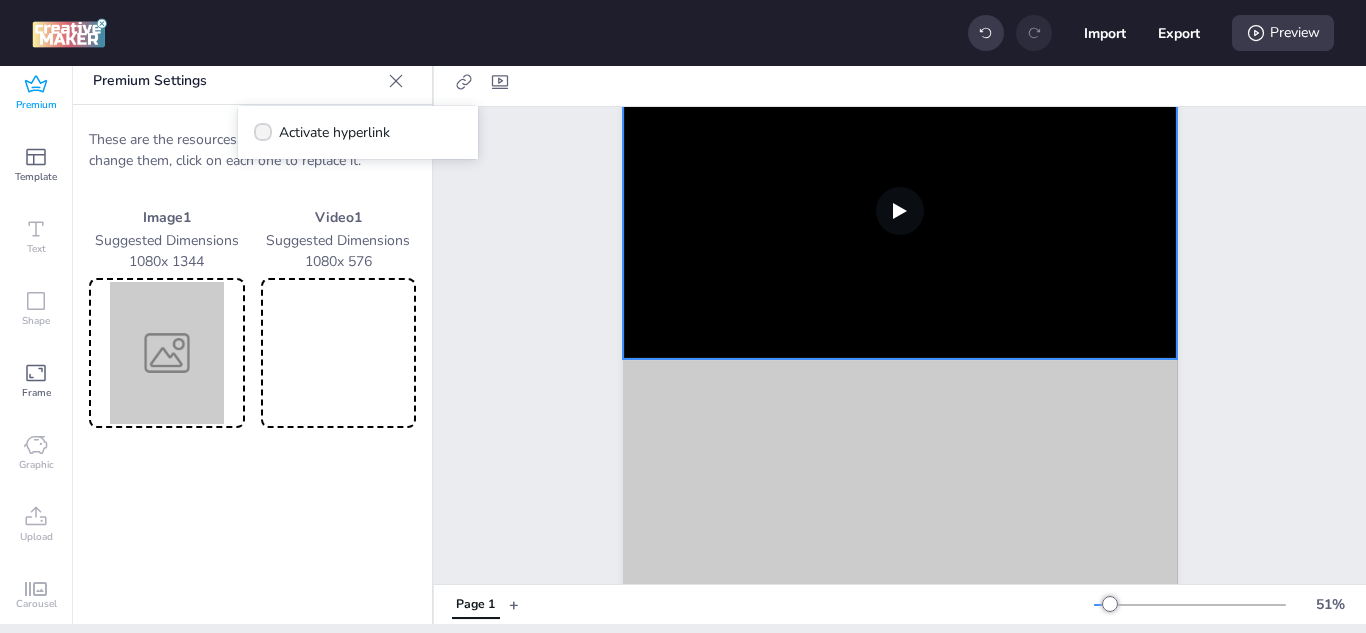click 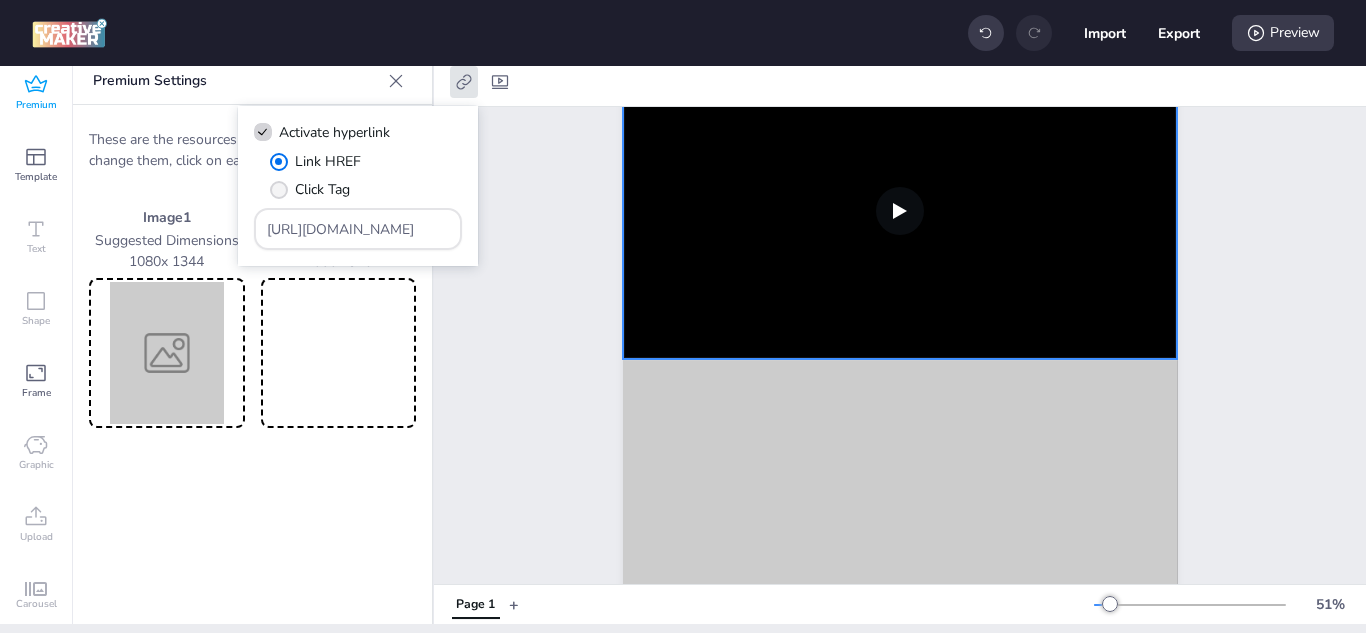 click at bounding box center [279, 190] 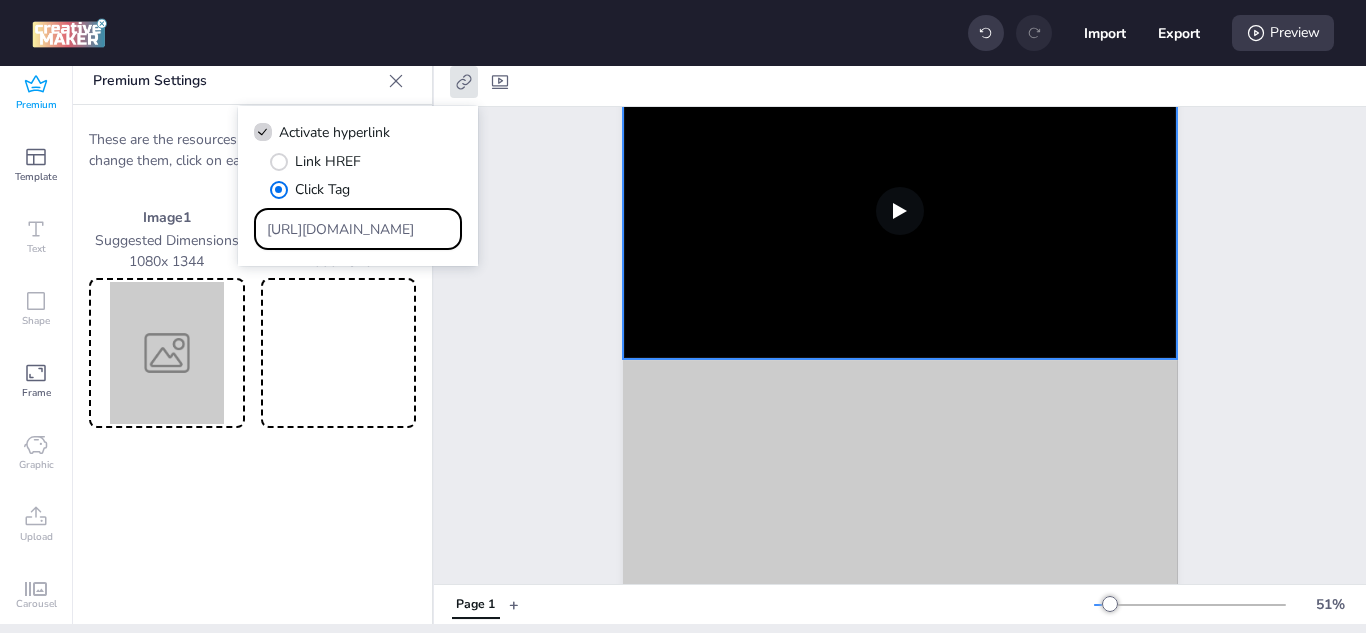 drag, startPoint x: 408, startPoint y: 232, endPoint x: 266, endPoint y: 227, distance: 142.088 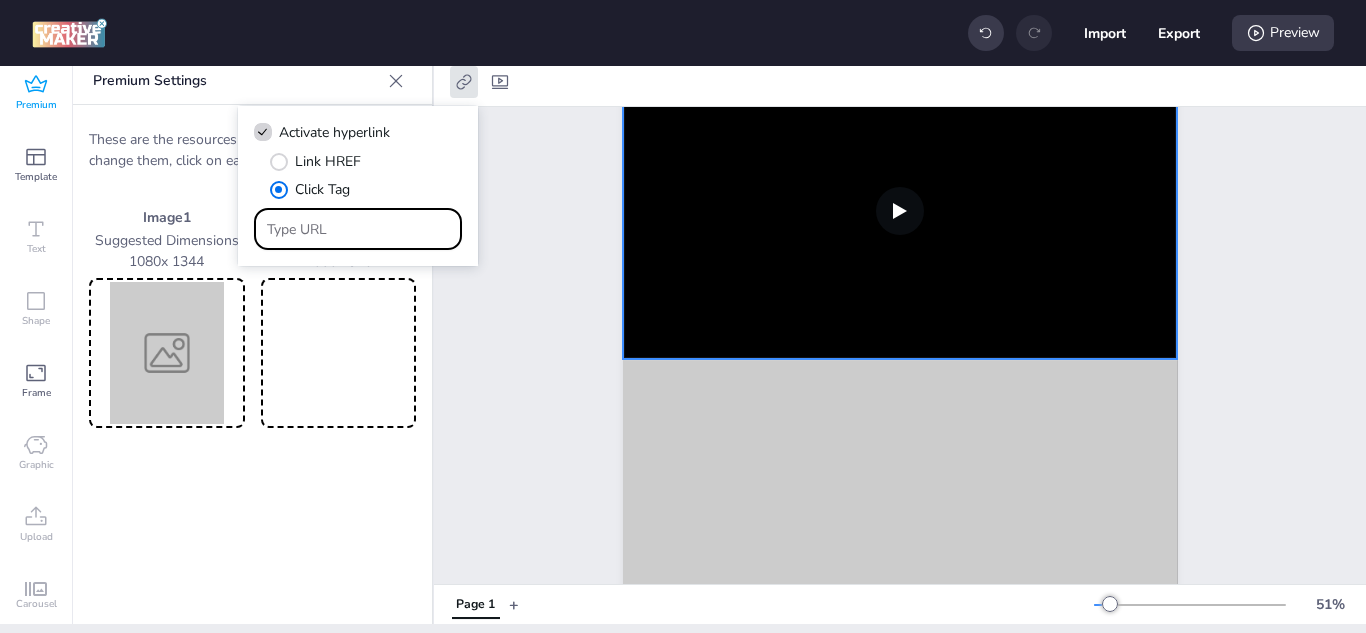 paste on "[URL][DOMAIN_NAME]" 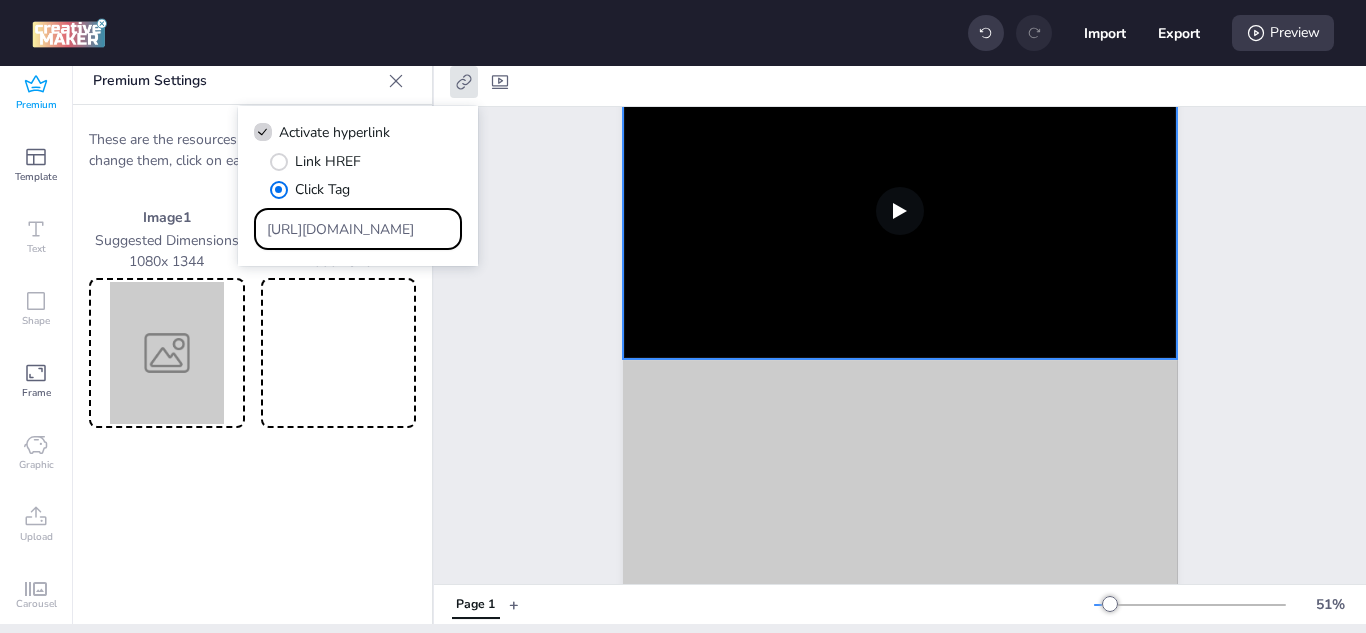 scroll, scrollTop: 0, scrollLeft: 1893, axis: horizontal 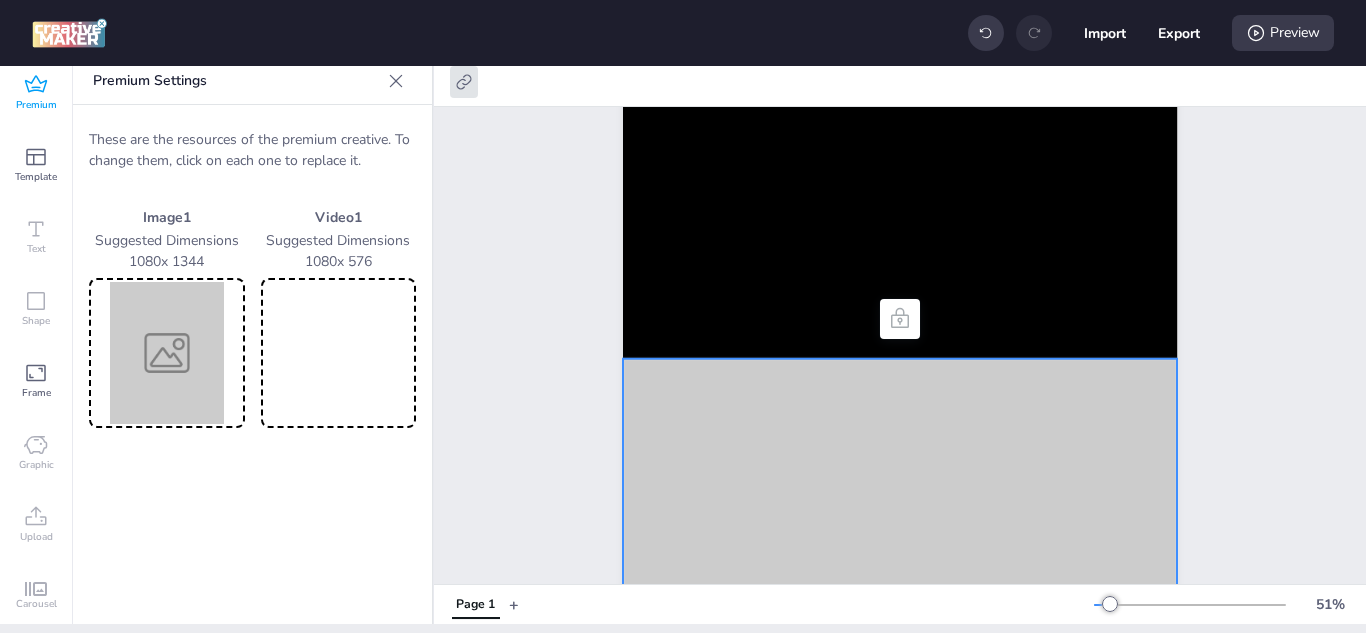 click at bounding box center (900, 704) 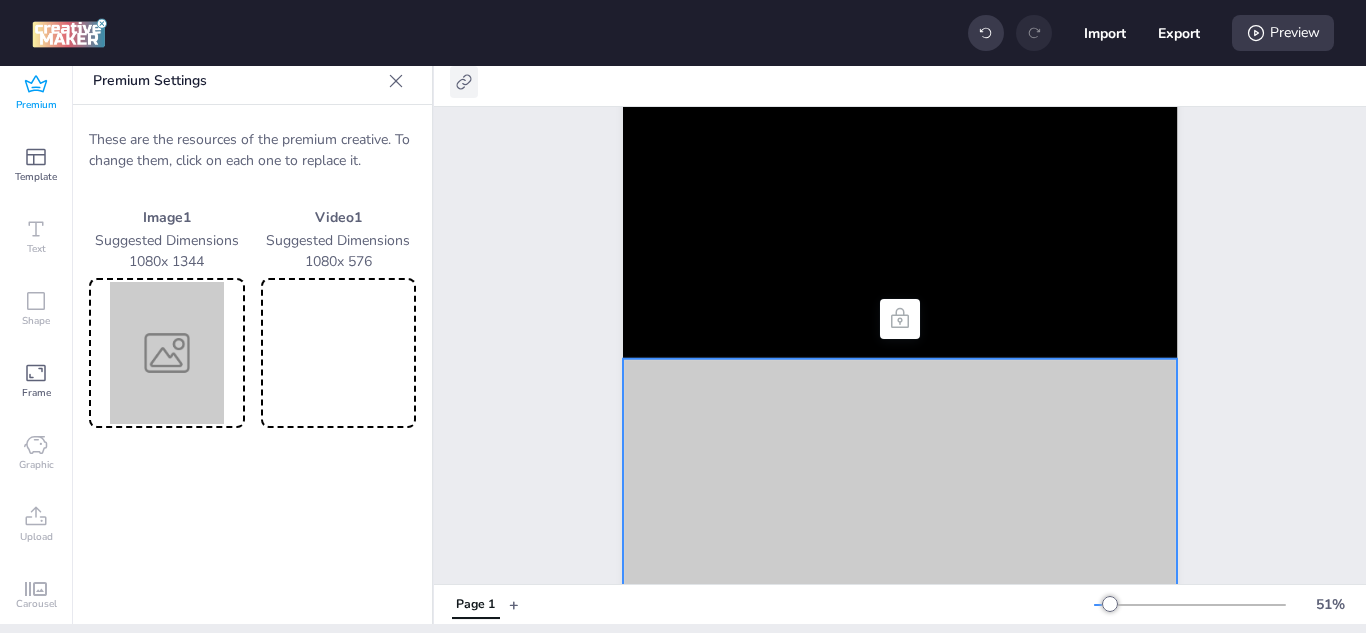 click 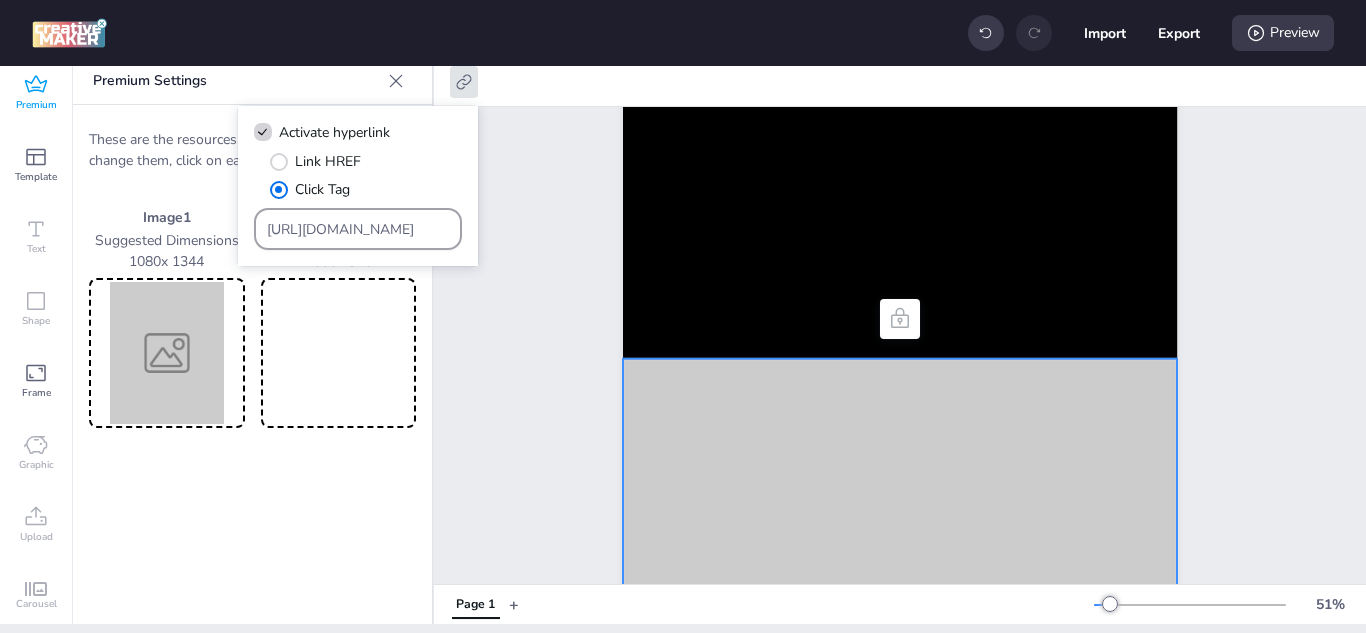 click on "[URL][DOMAIN_NAME]" at bounding box center [358, 229] 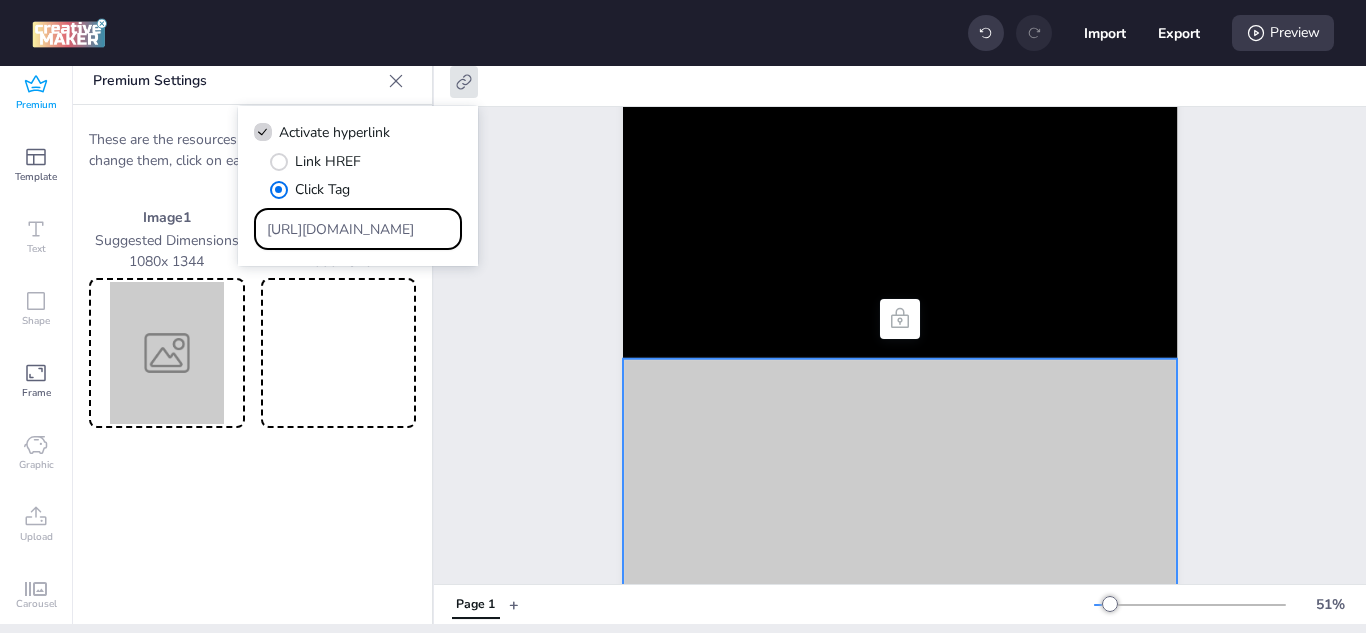 click at bounding box center (167, 353) 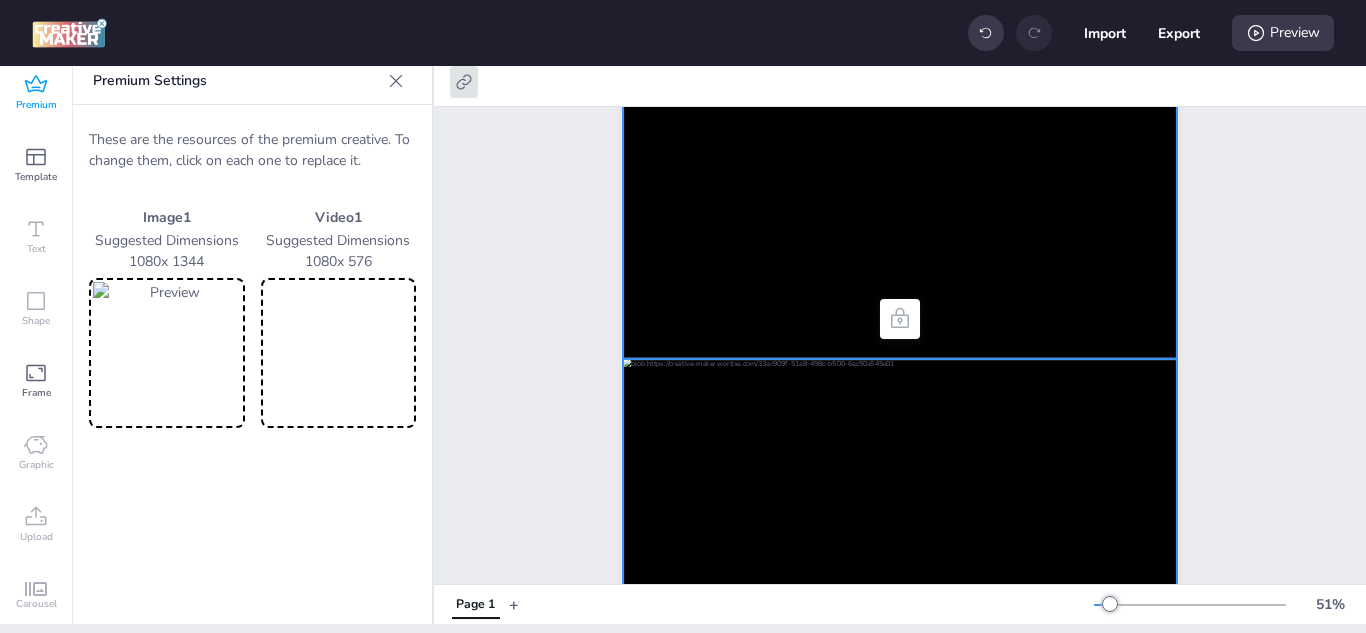 click at bounding box center [900, 211] 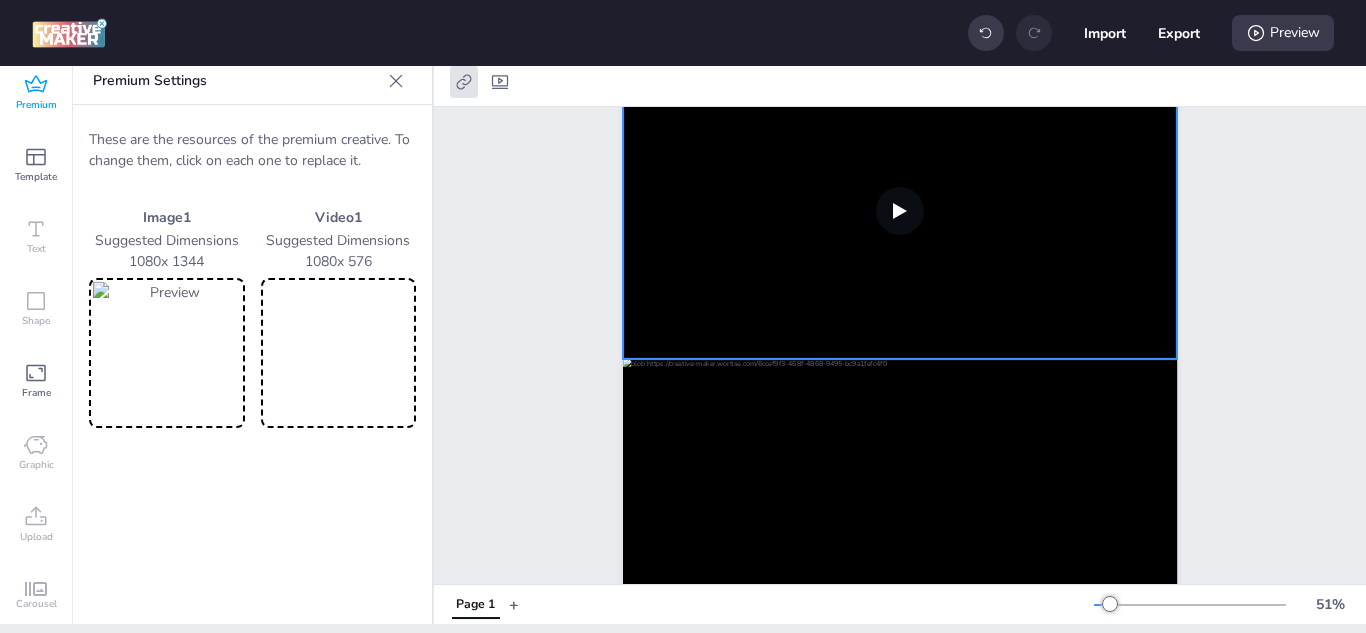 click at bounding box center (339, 353) 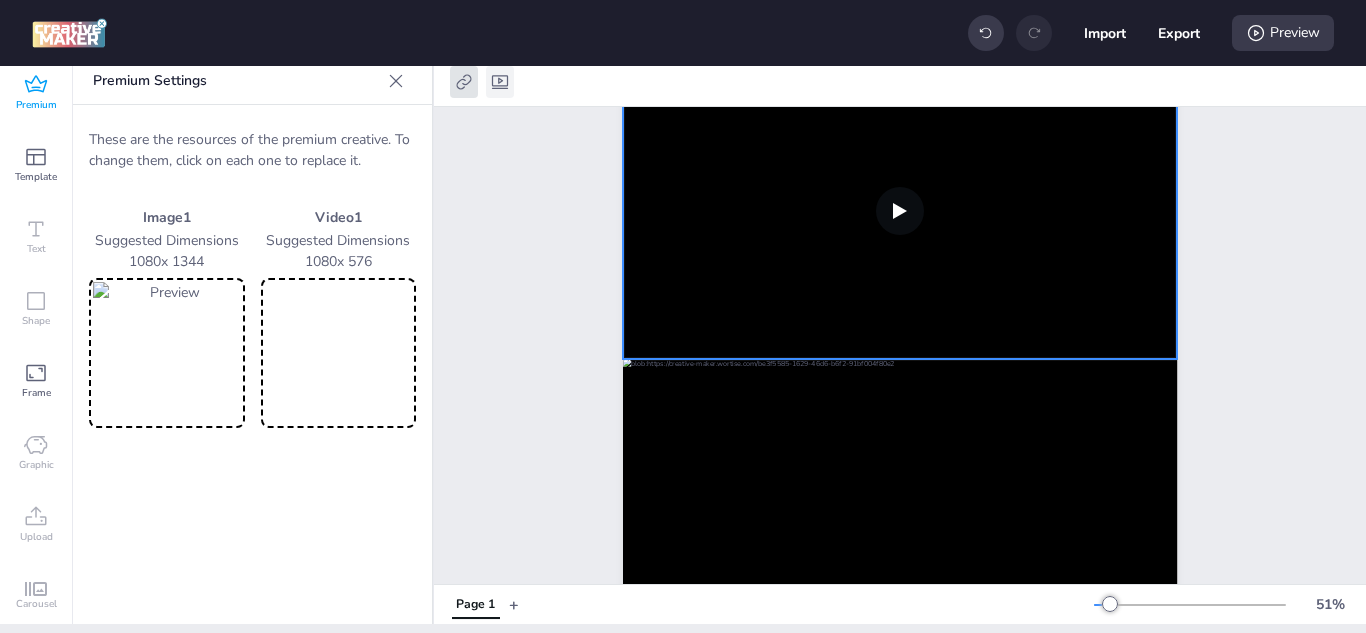 click 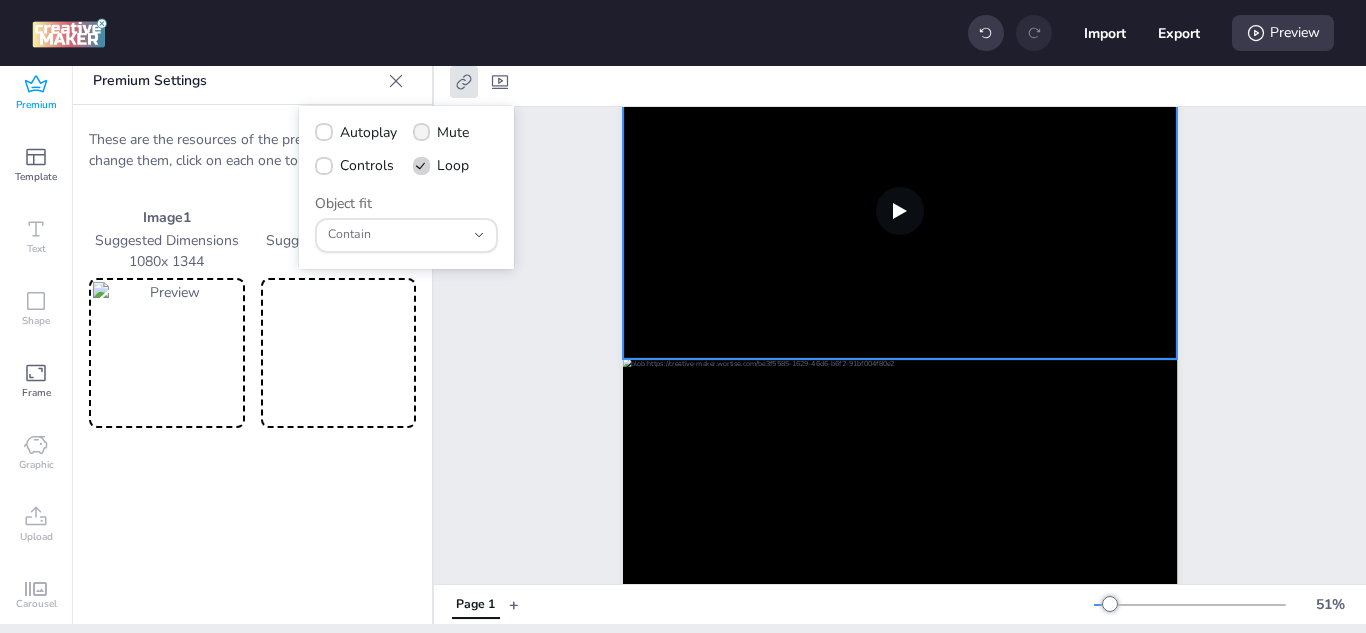 click 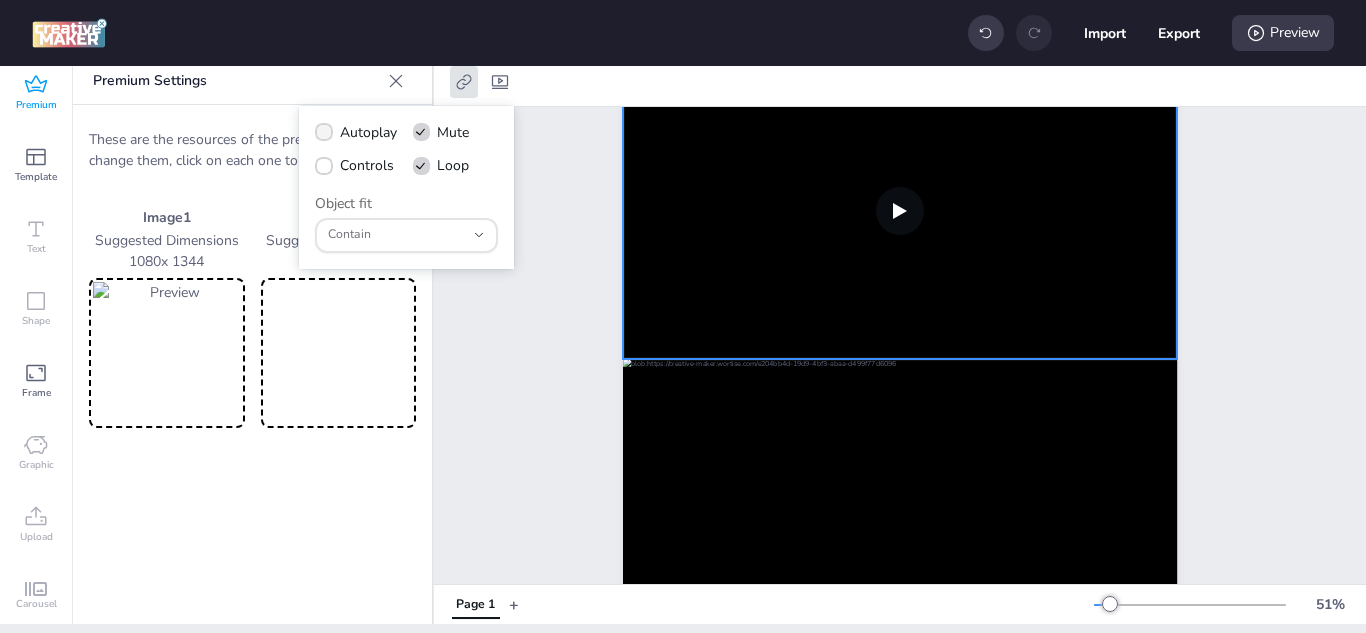 click 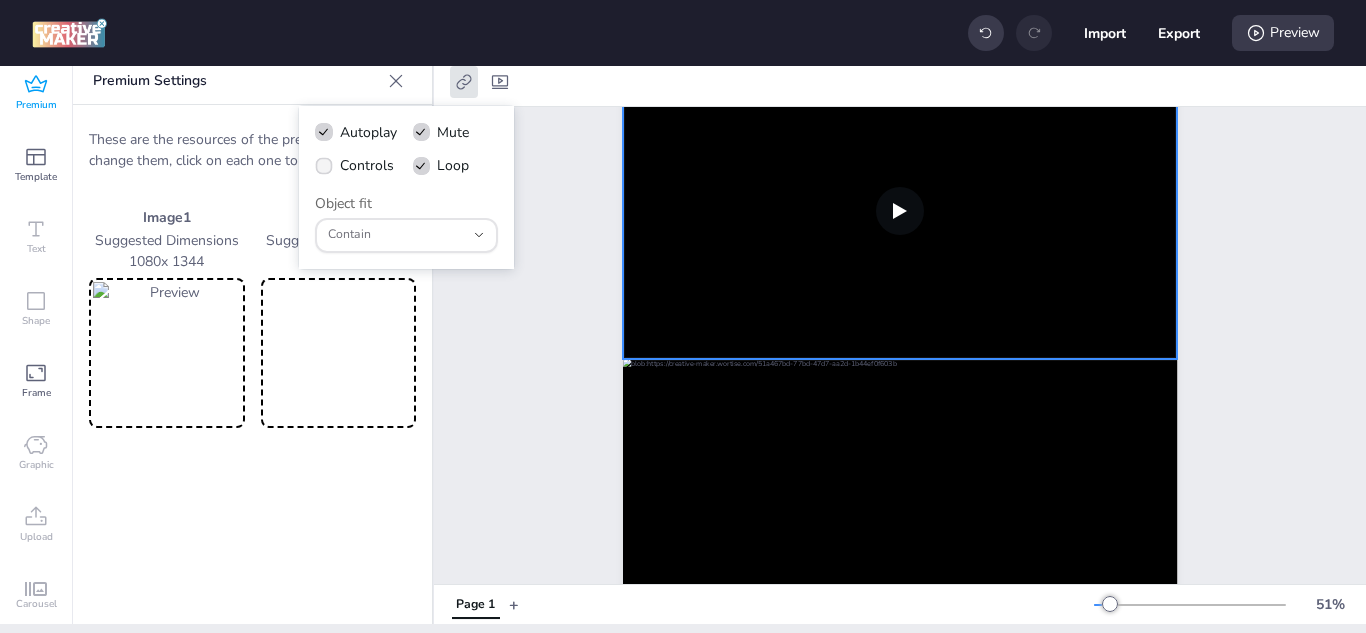 click 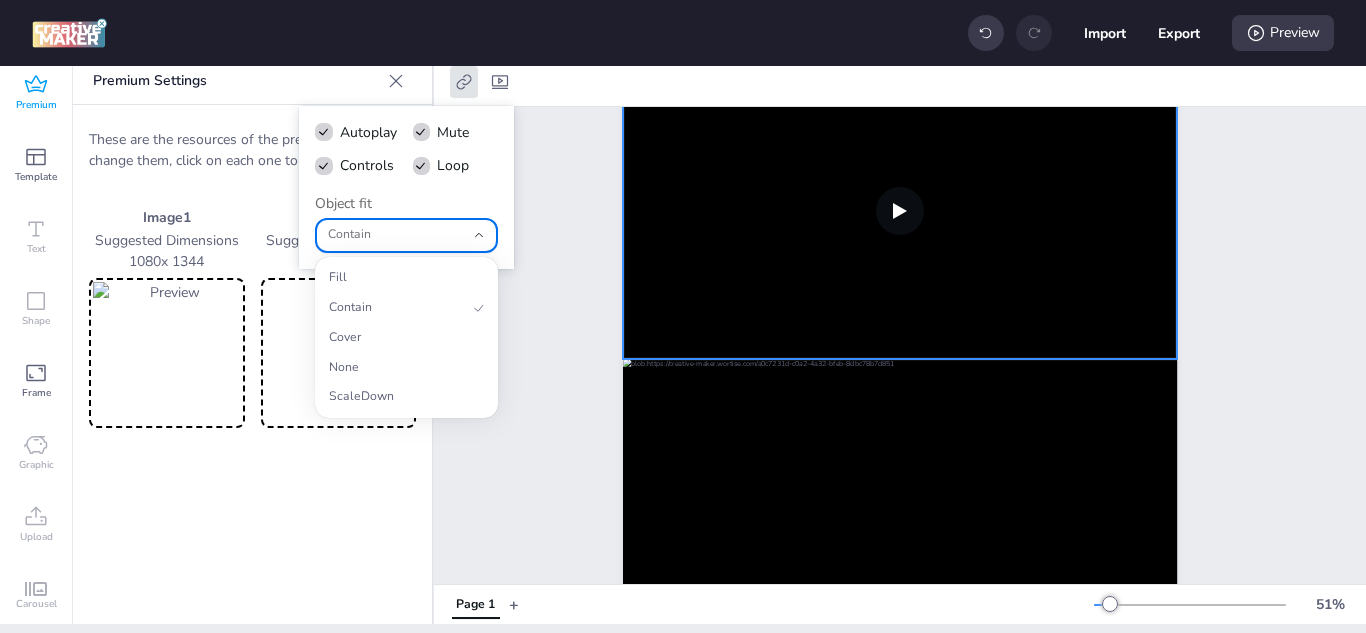 click on "Contain" at bounding box center (406, 235) 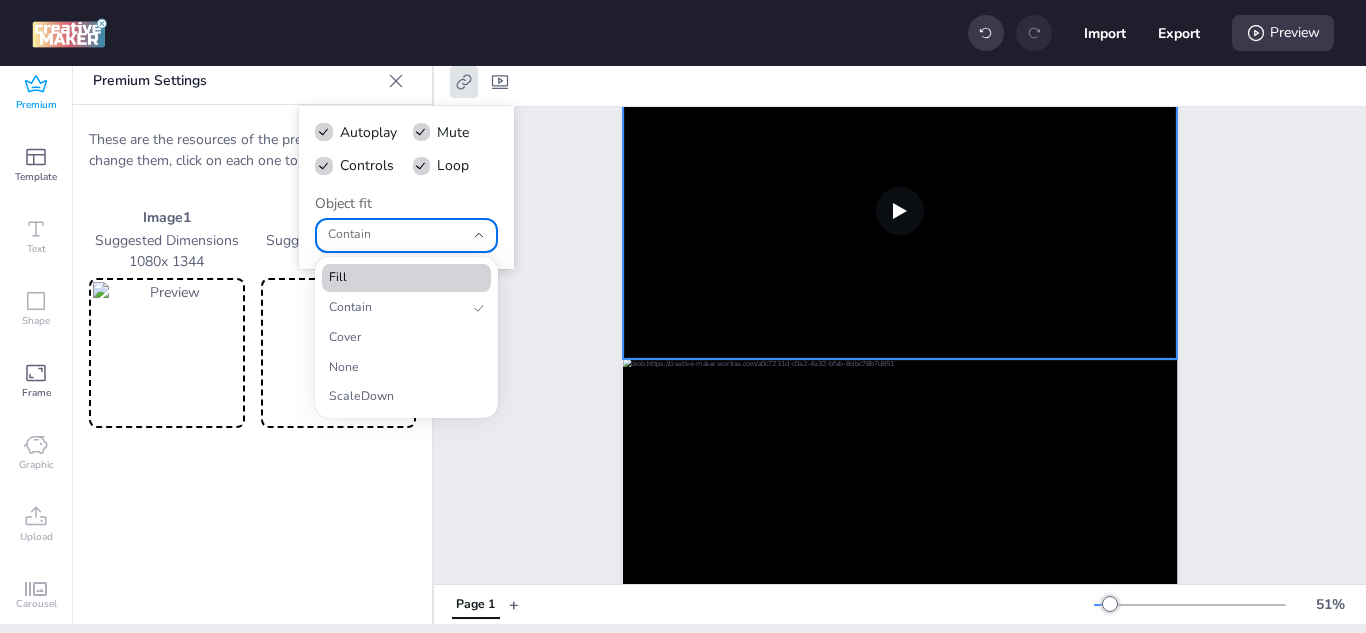 click on "Fill" at bounding box center (398, 278) 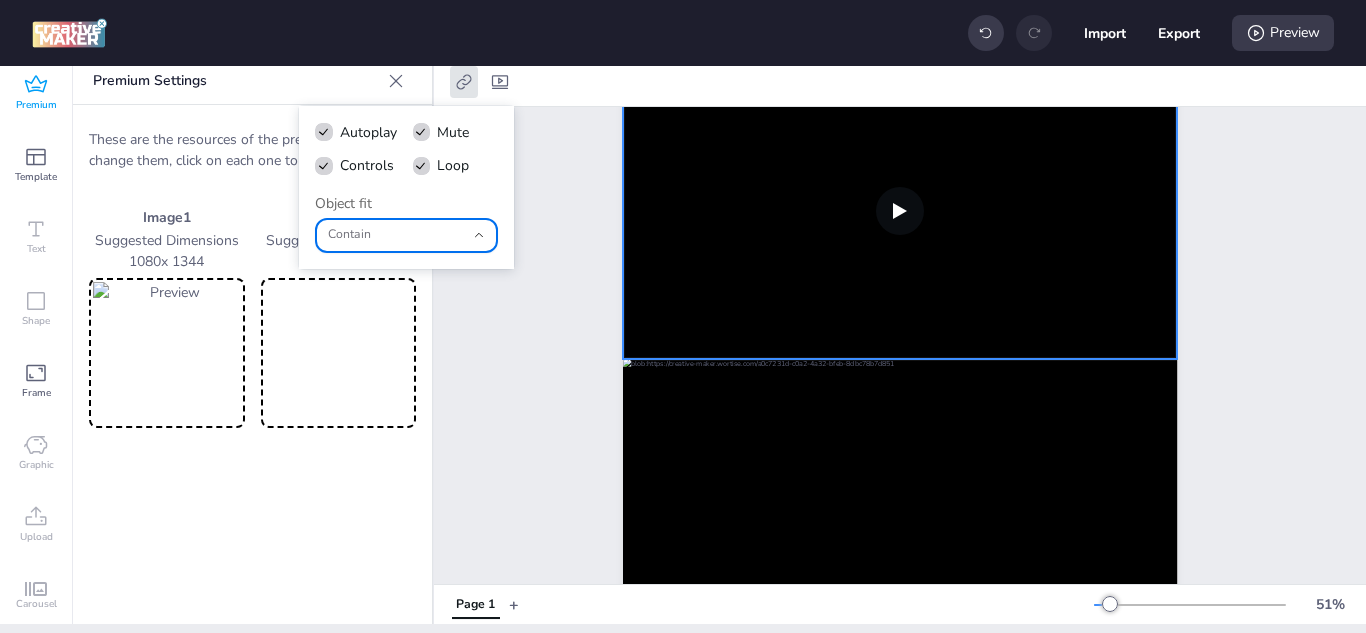 type on "fill" 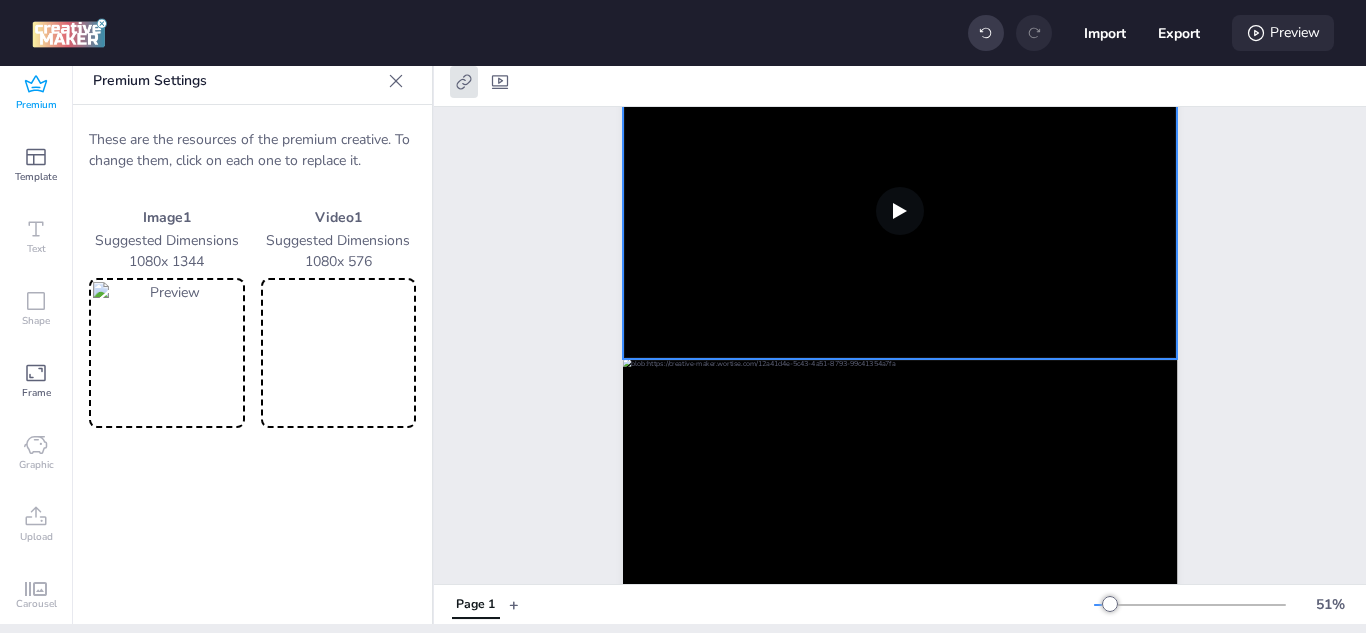 click on "Preview" at bounding box center [1283, 33] 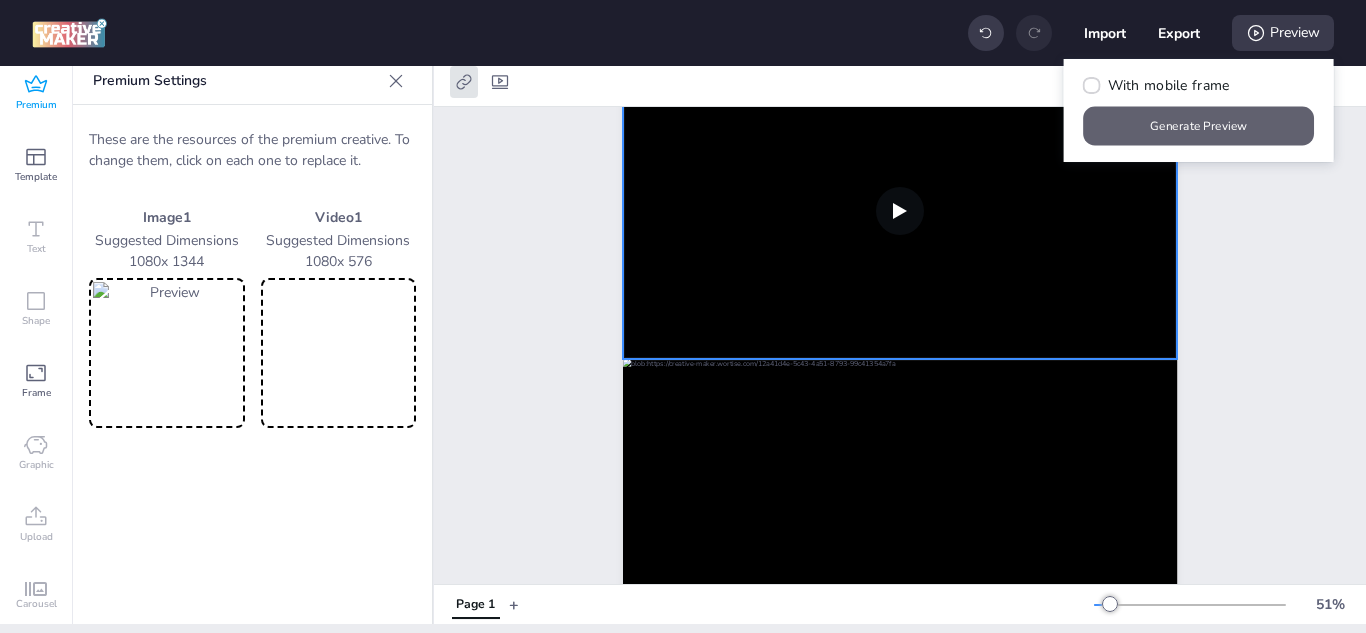 click on "Generate Preview" at bounding box center [1199, 126] 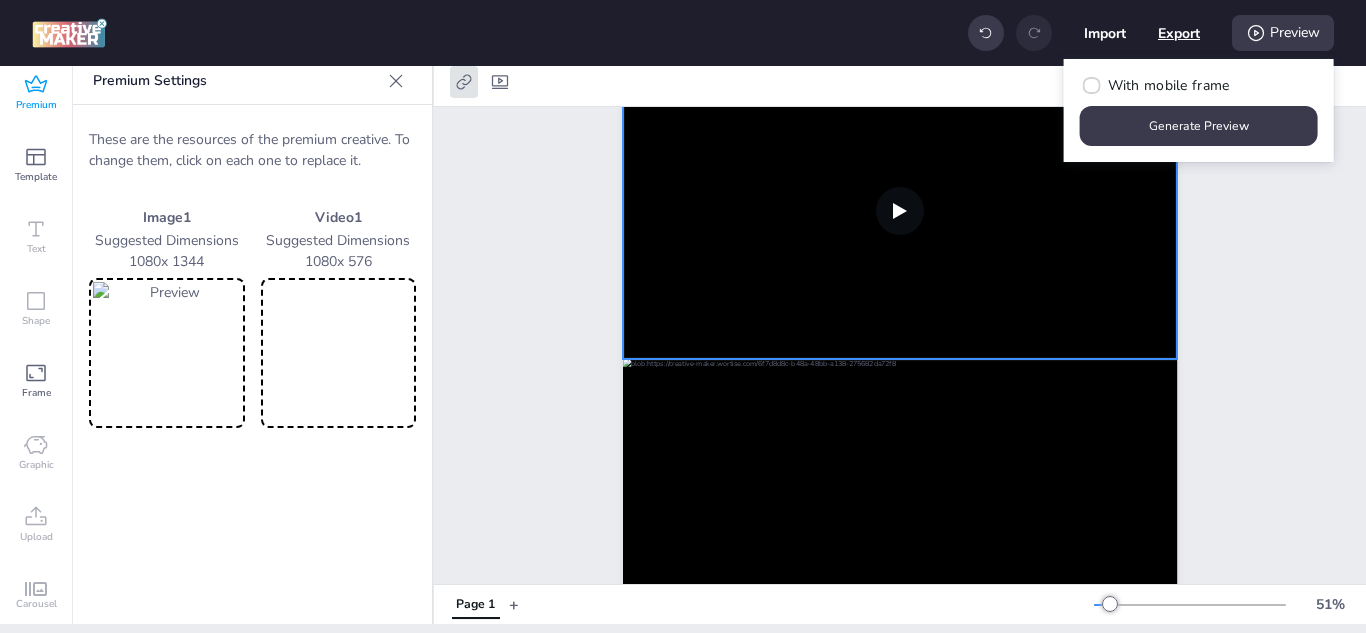 click on "Export" at bounding box center (1179, 33) 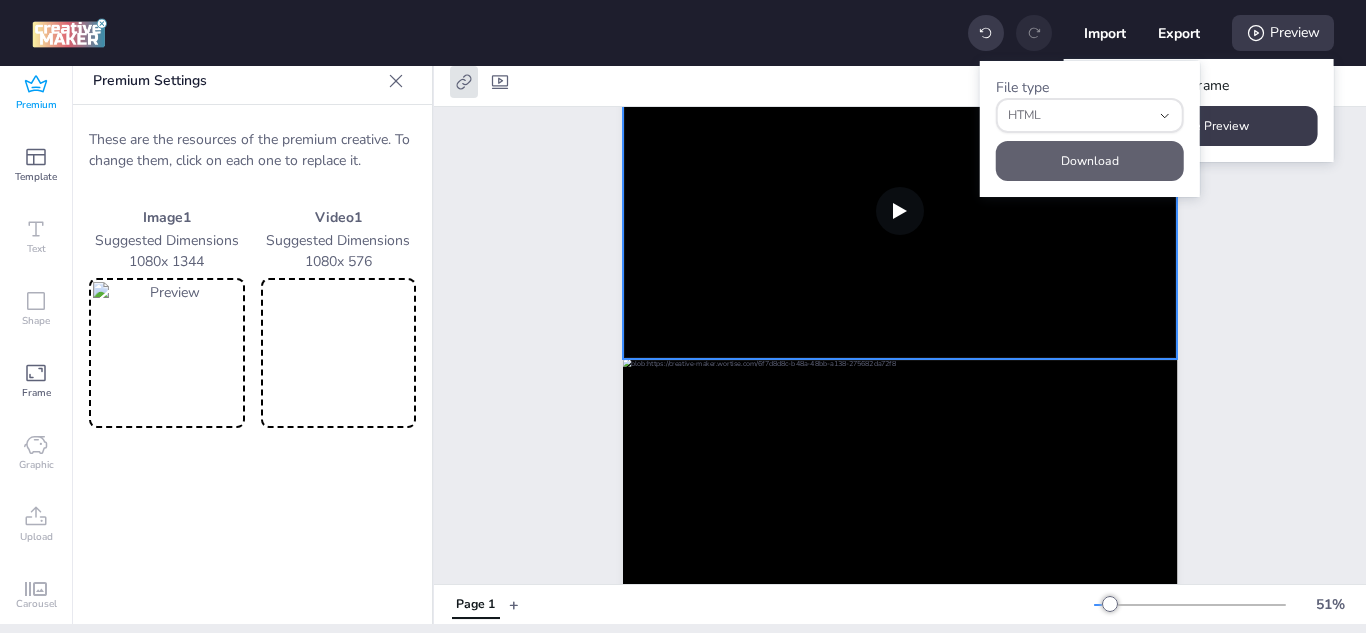 click on "Download" at bounding box center (1090, 161) 